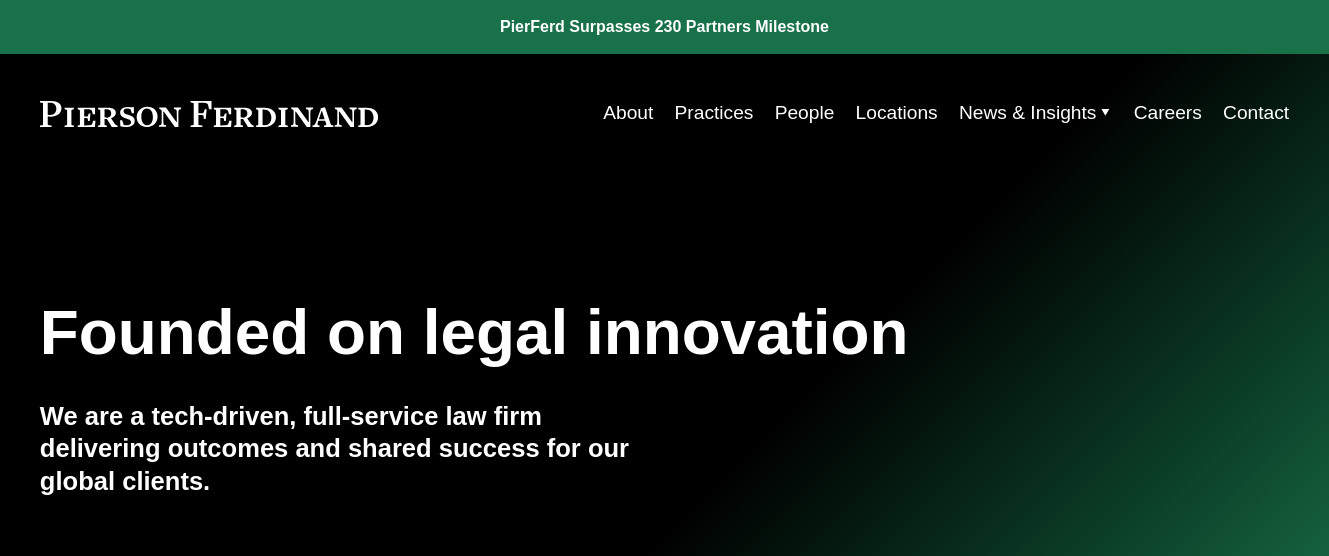 scroll, scrollTop: 0, scrollLeft: 0, axis: both 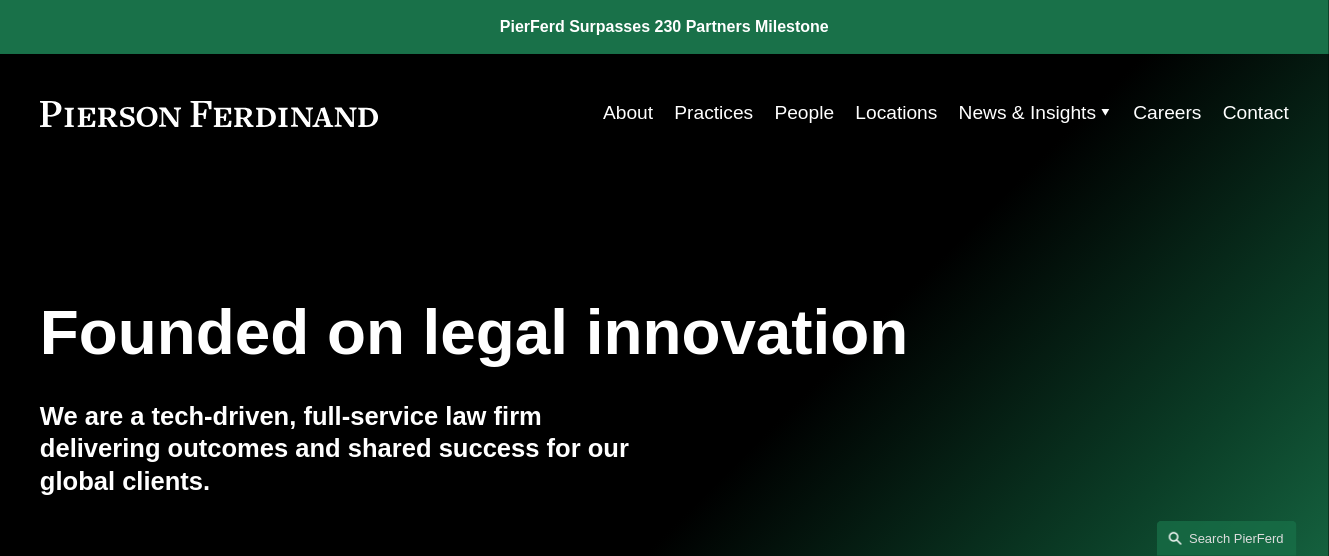 click on "People" at bounding box center [805, 113] 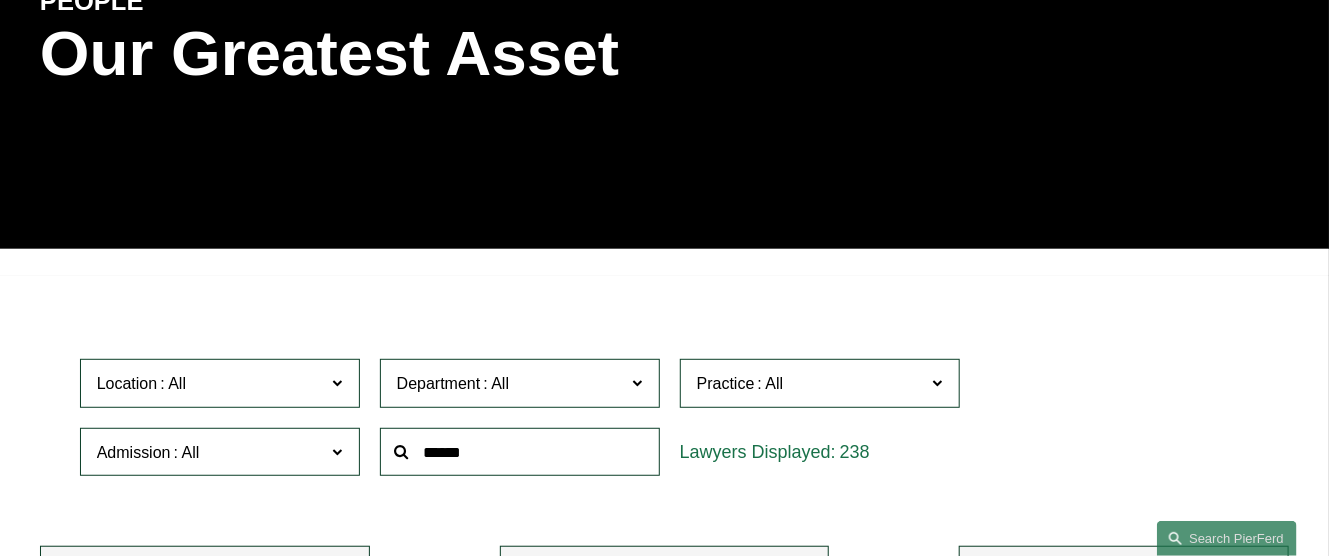 scroll, scrollTop: 299, scrollLeft: 0, axis: vertical 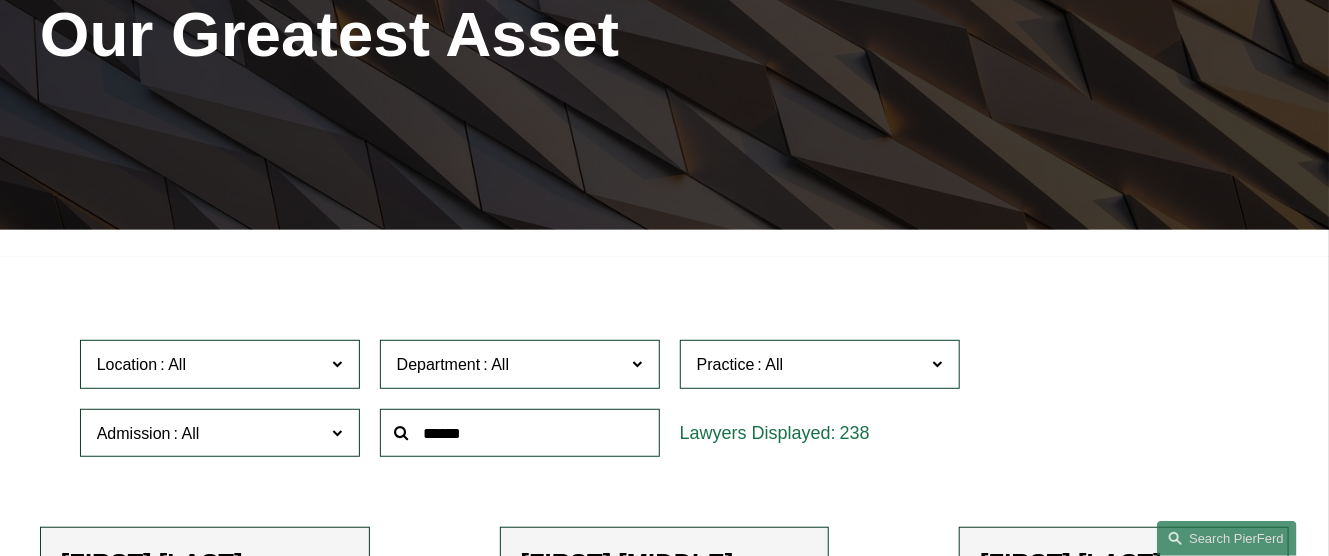 click 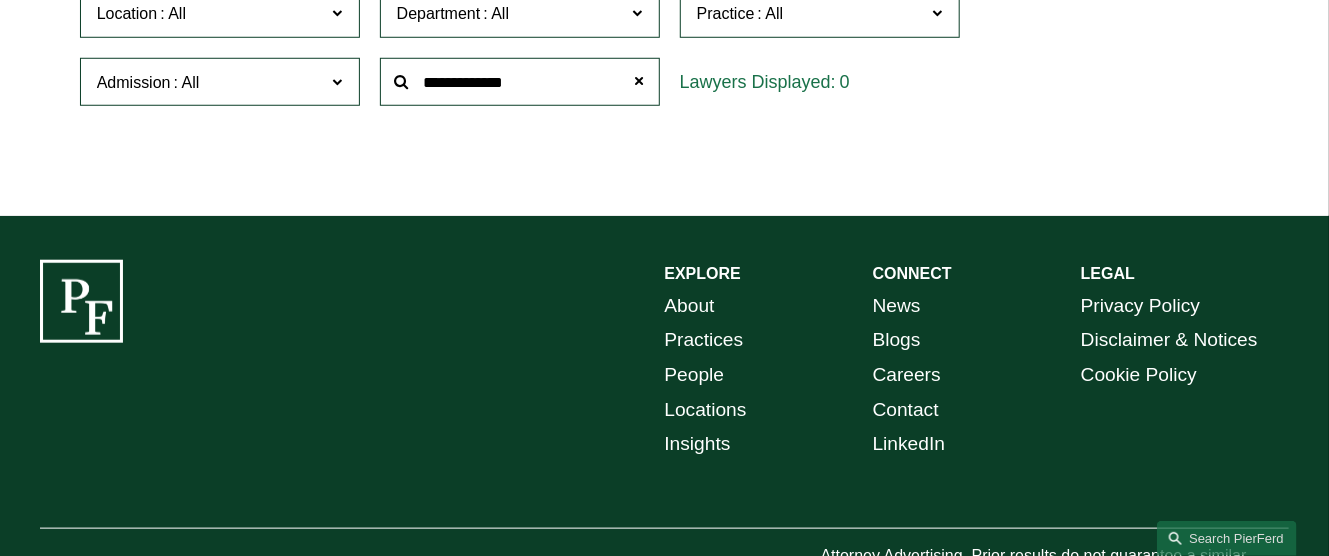 scroll, scrollTop: 500, scrollLeft: 0, axis: vertical 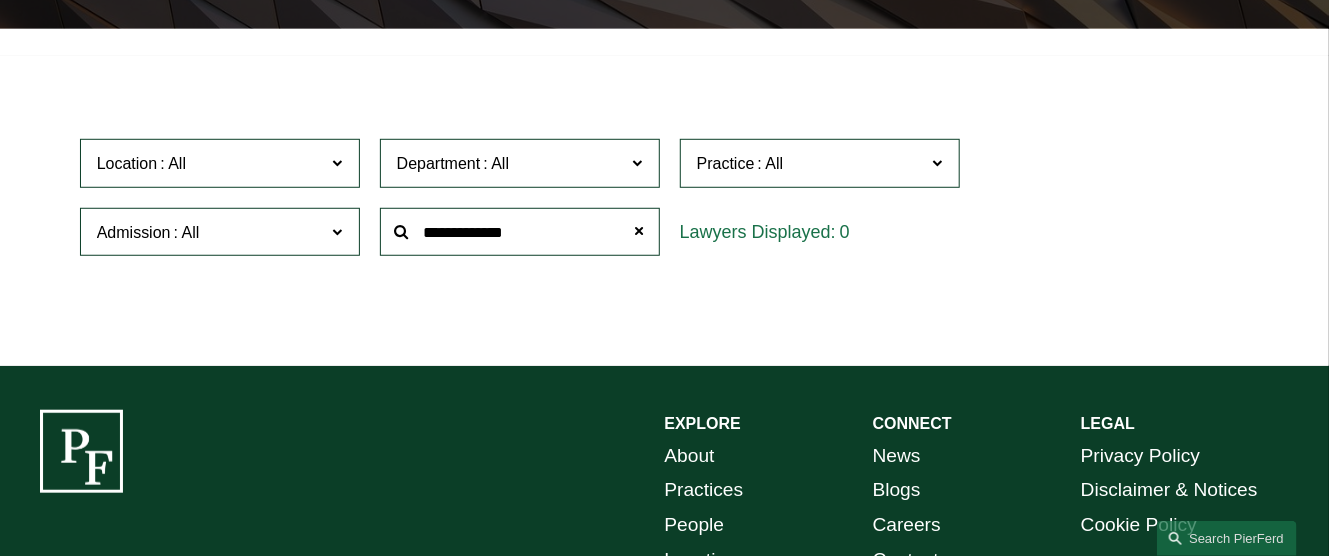 click on "**********" 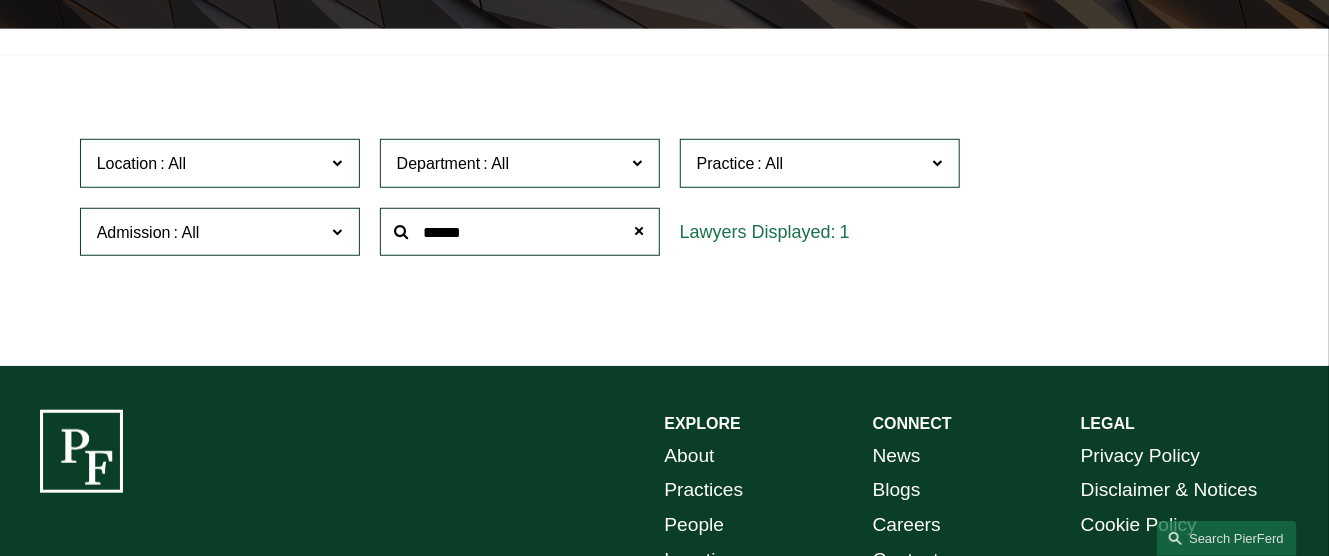 type on "******" 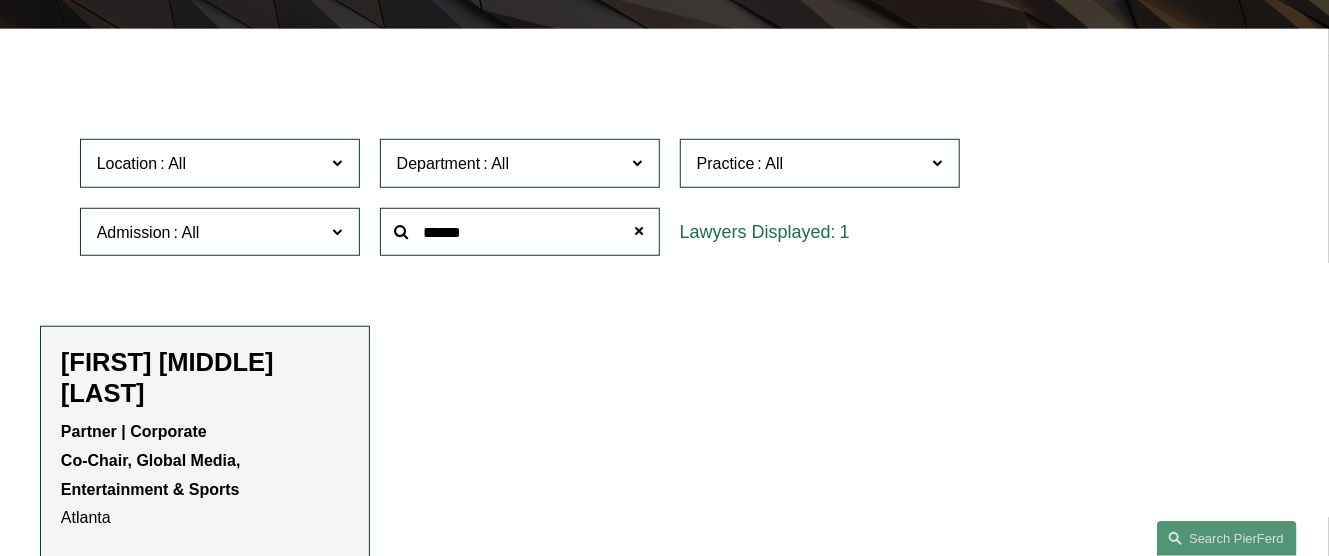 click on "Steven S. Sidman" 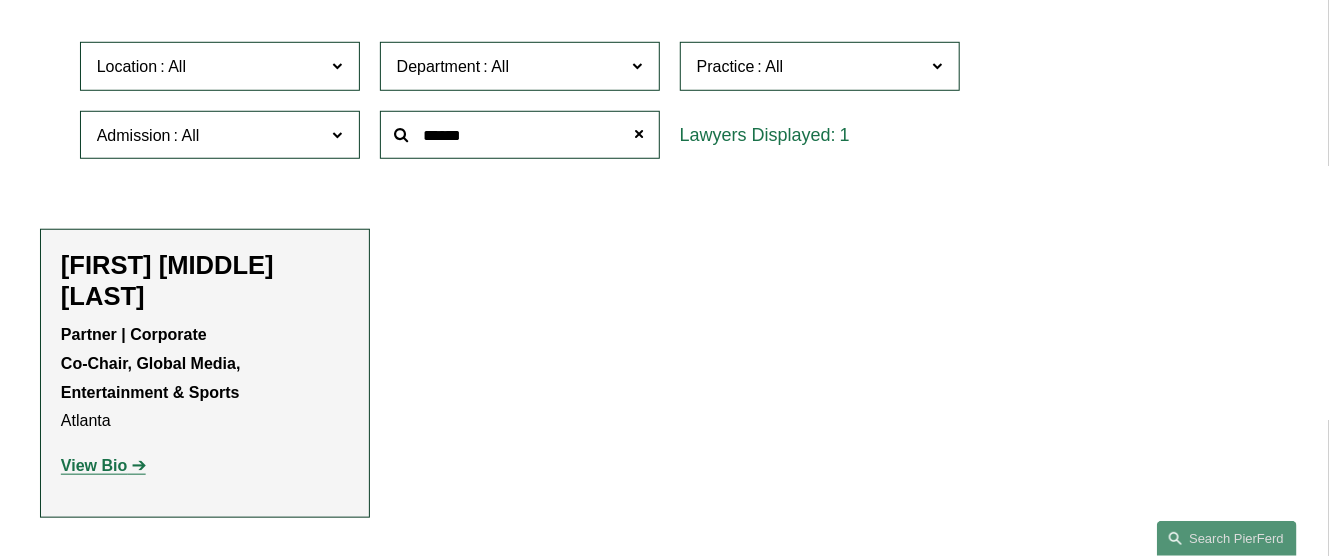 scroll, scrollTop: 600, scrollLeft: 0, axis: vertical 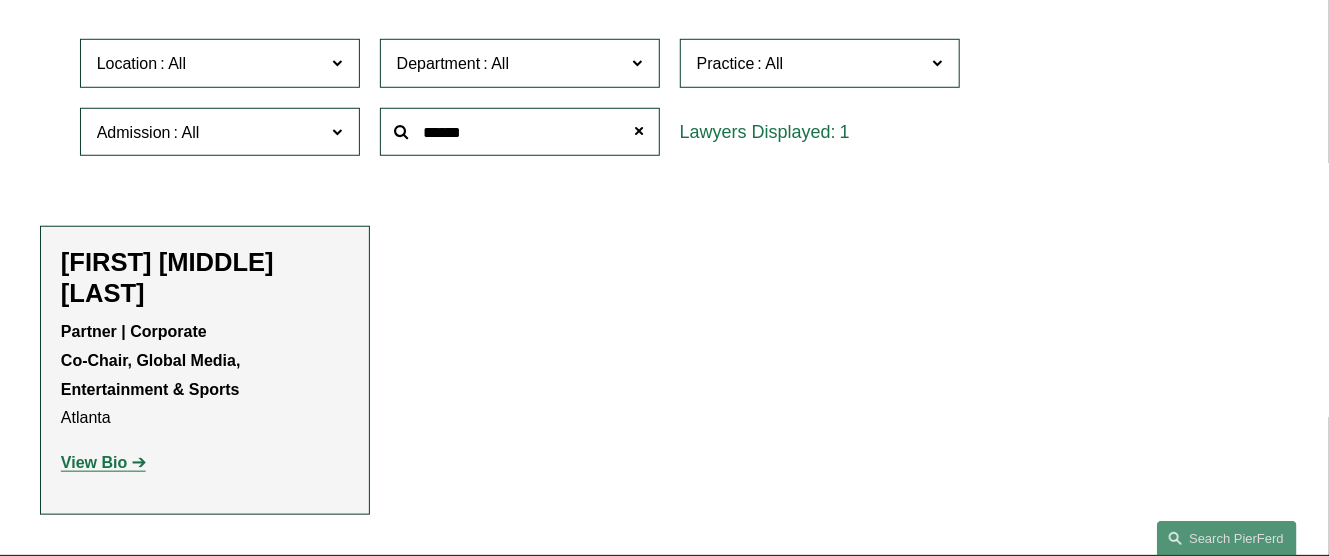 click on "View Bio" 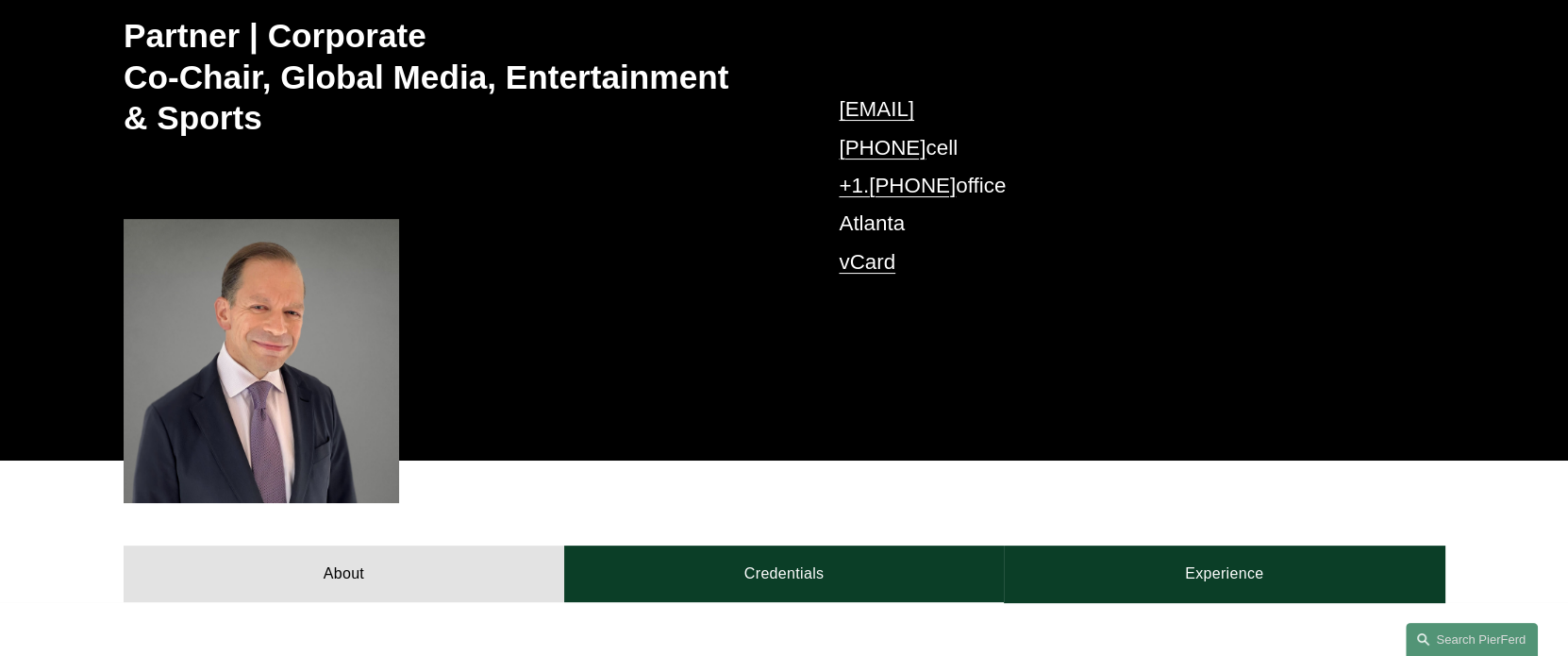 scroll, scrollTop: 637, scrollLeft: 0, axis: vertical 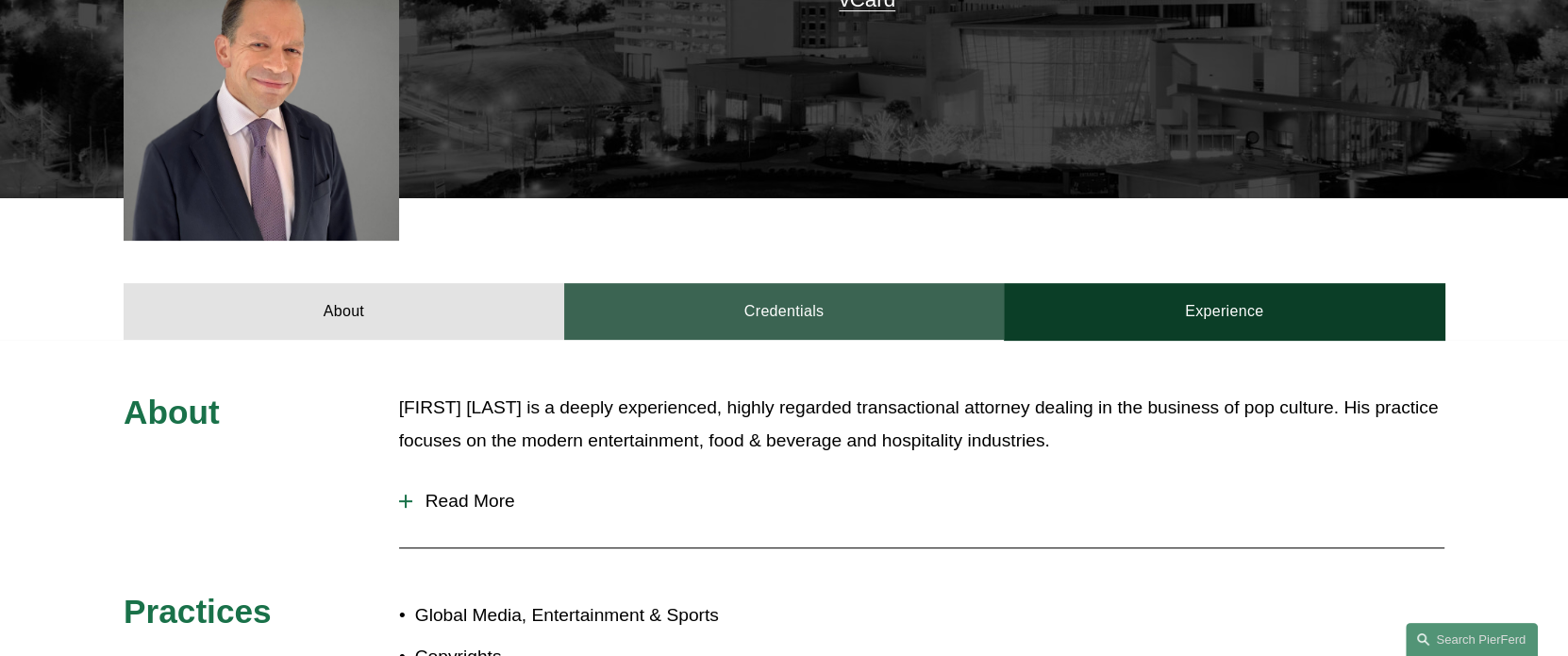 click on "Credentials" at bounding box center (784, 311) 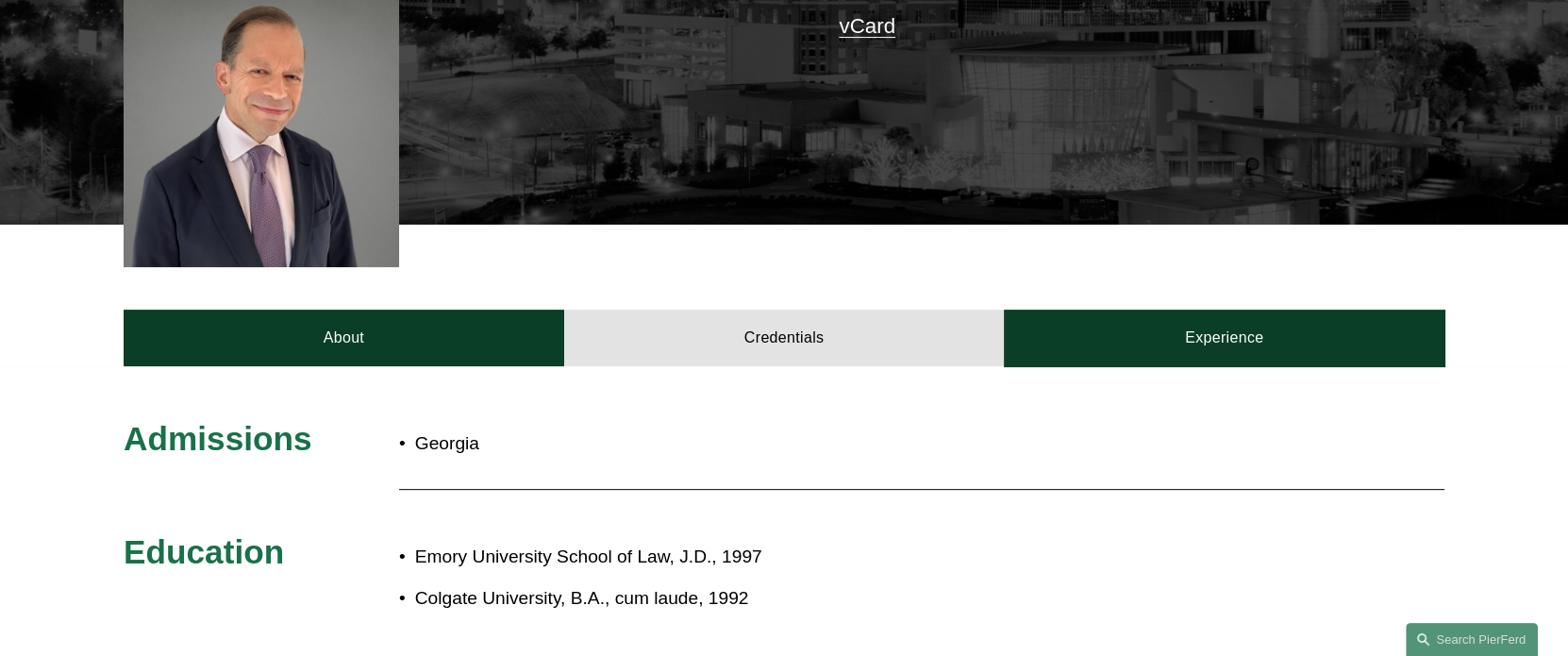 scroll, scrollTop: 637, scrollLeft: 0, axis: vertical 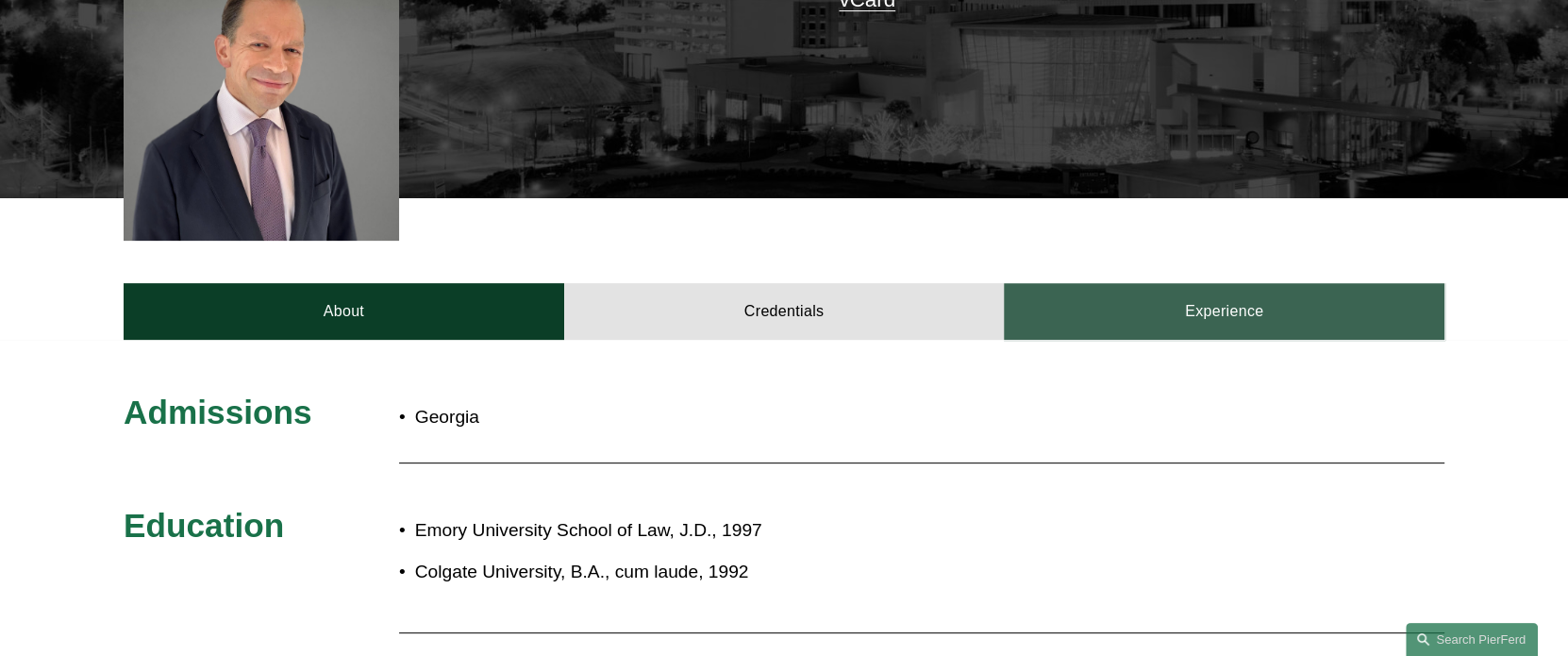 click on "Experience" at bounding box center (1224, 311) 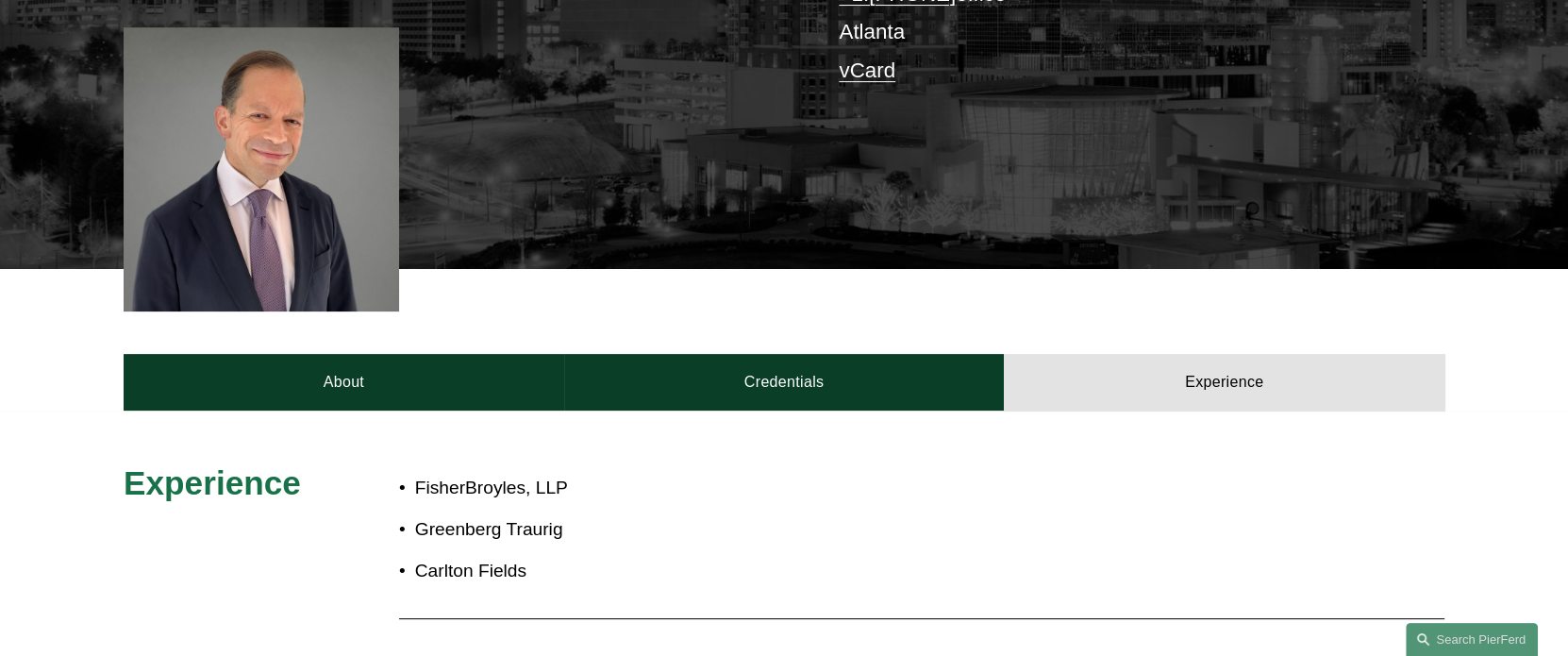 scroll, scrollTop: 637, scrollLeft: 0, axis: vertical 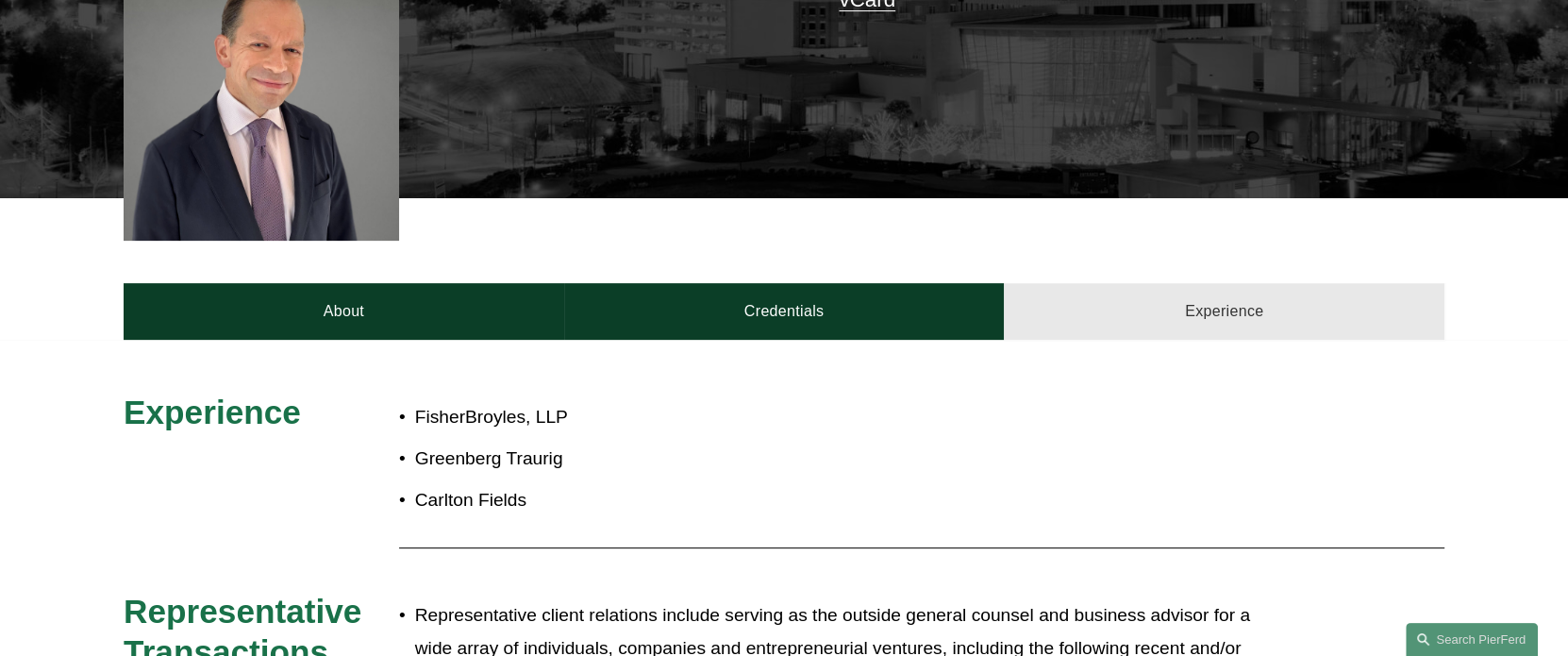 click on "Experience" at bounding box center (1224, 311) 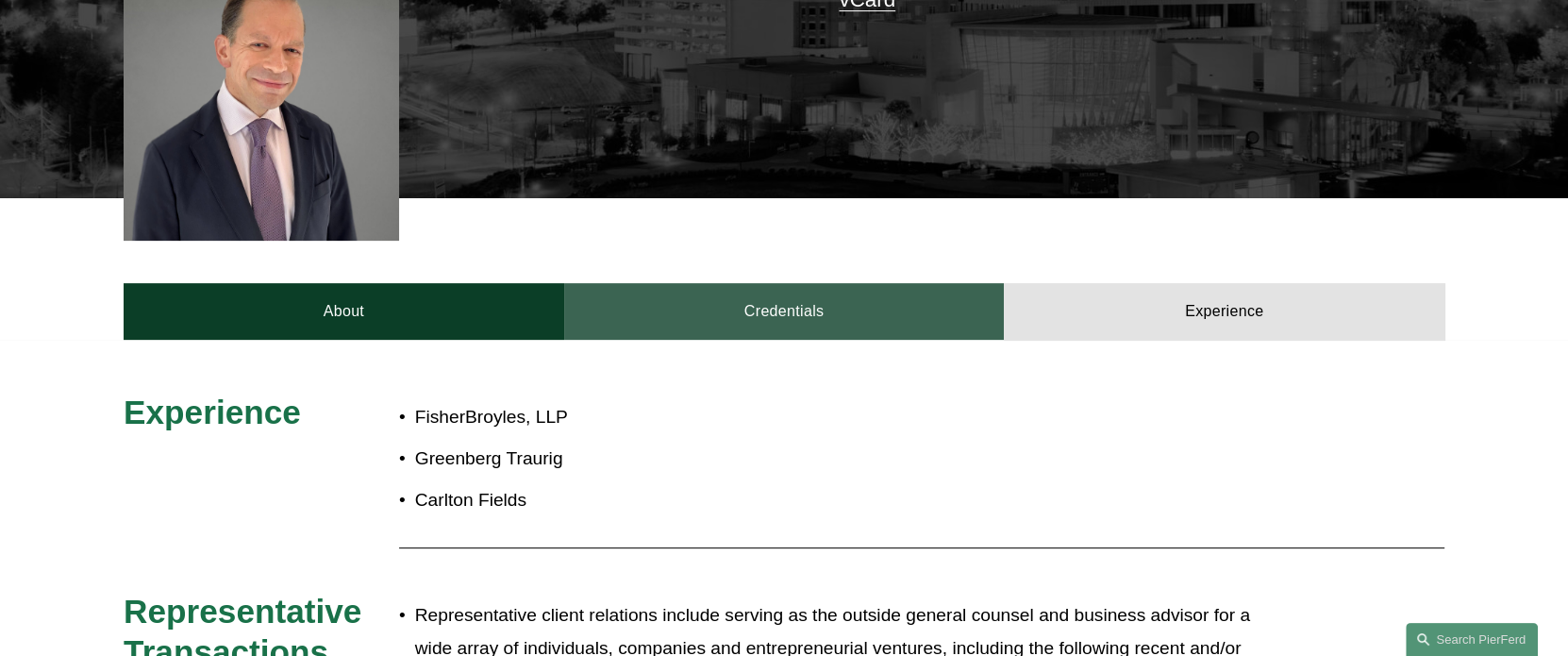 click on "Credentials" at bounding box center [784, 311] 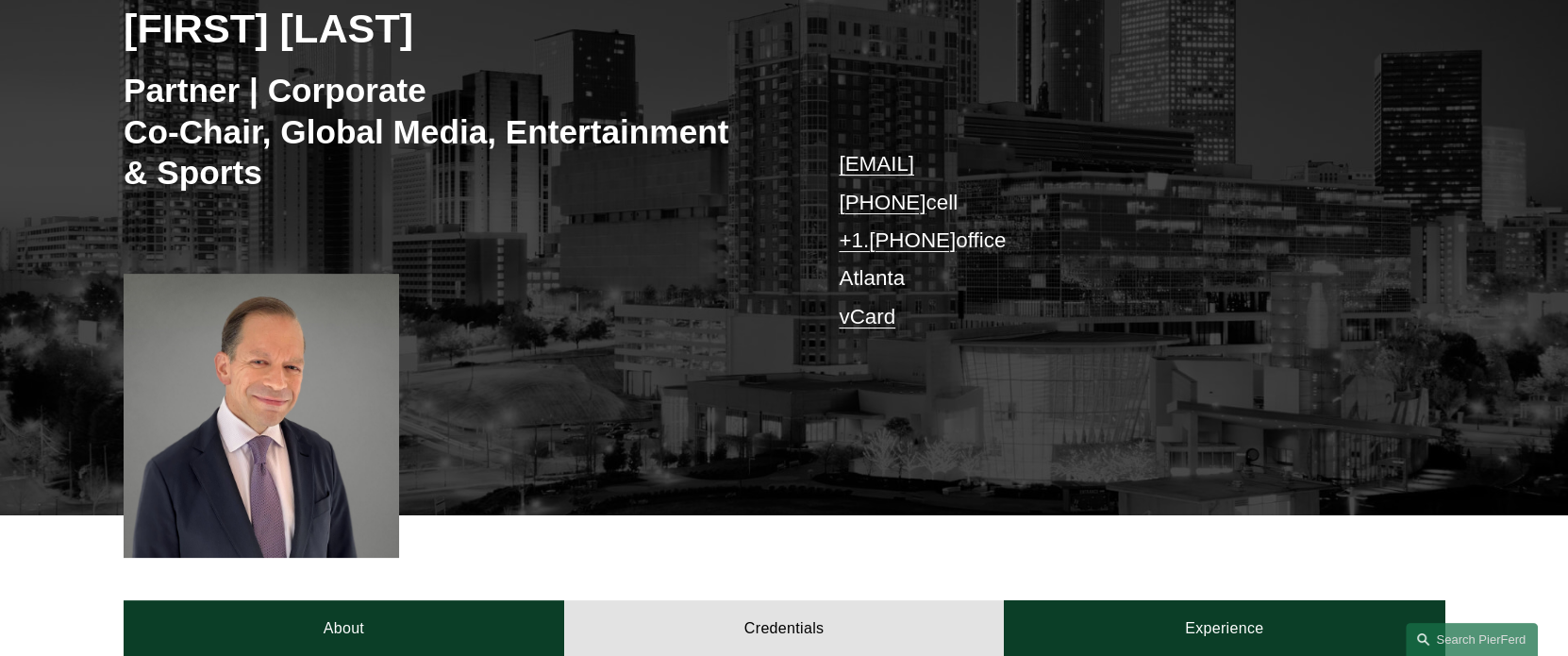 scroll, scrollTop: 0, scrollLeft: 0, axis: both 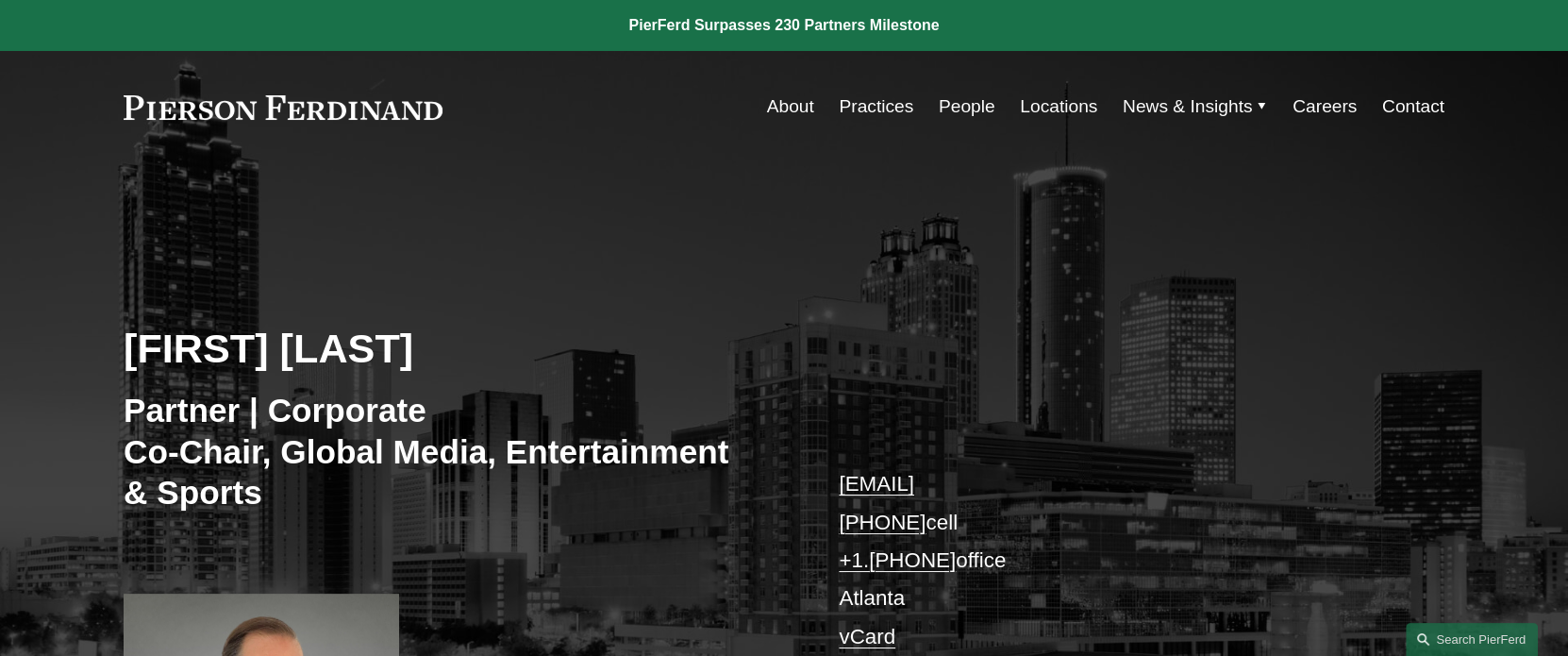 click on "Locations" at bounding box center (1059, 107) 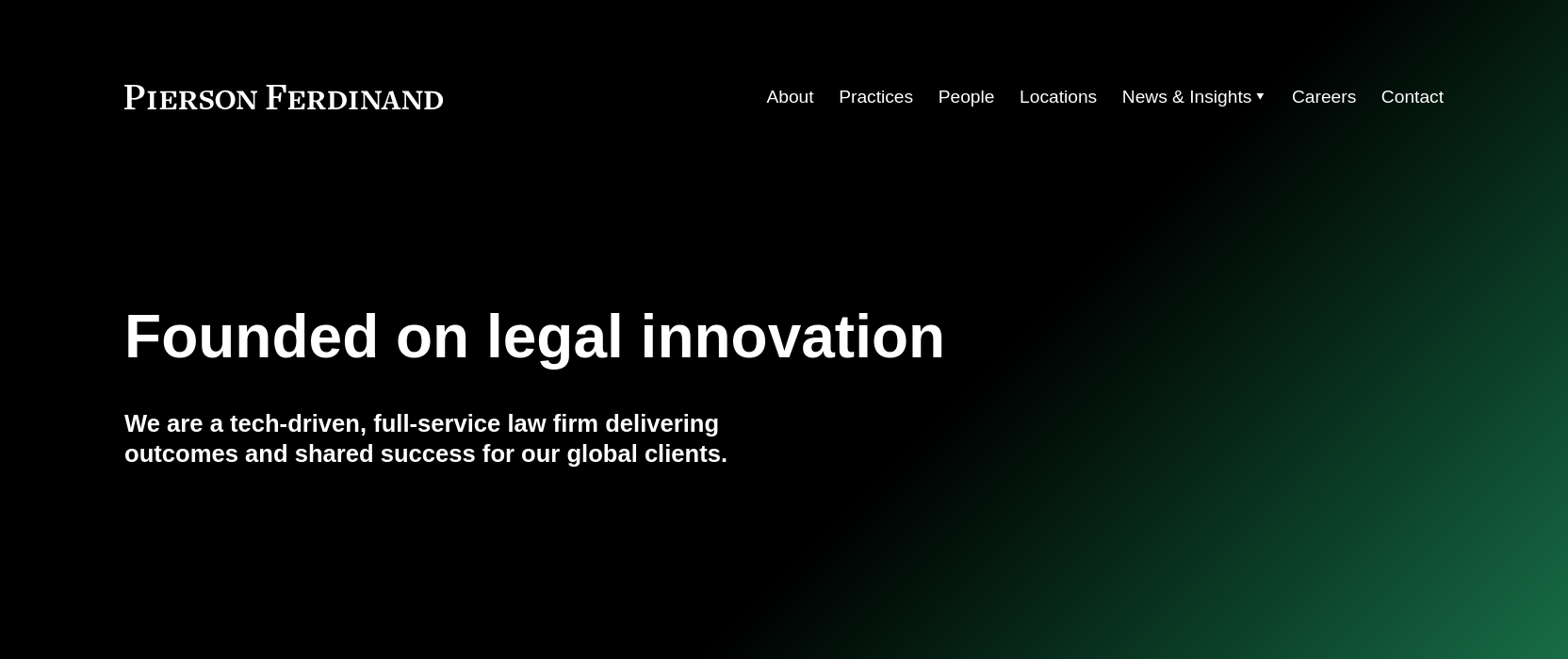 scroll, scrollTop: 0, scrollLeft: 0, axis: both 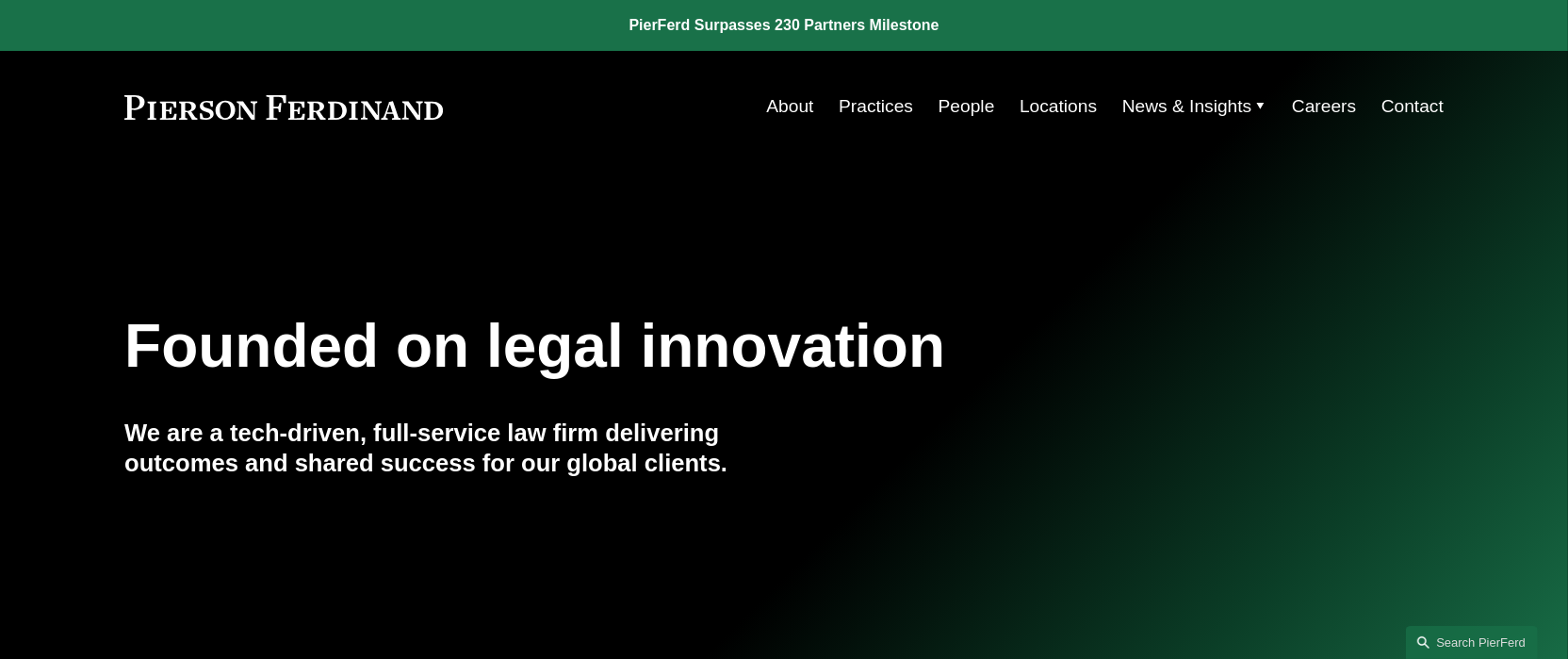 click on "People" at bounding box center [967, 107] 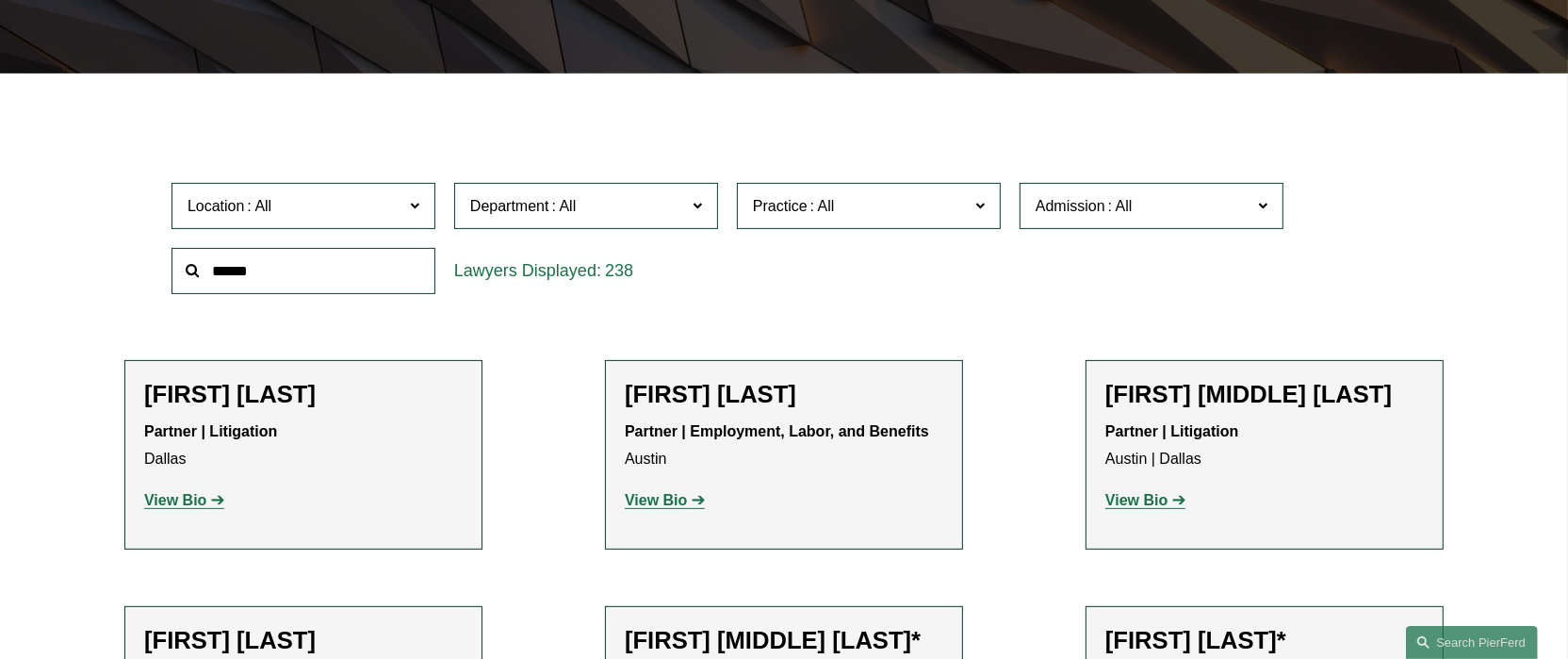 scroll, scrollTop: 471, scrollLeft: 0, axis: vertical 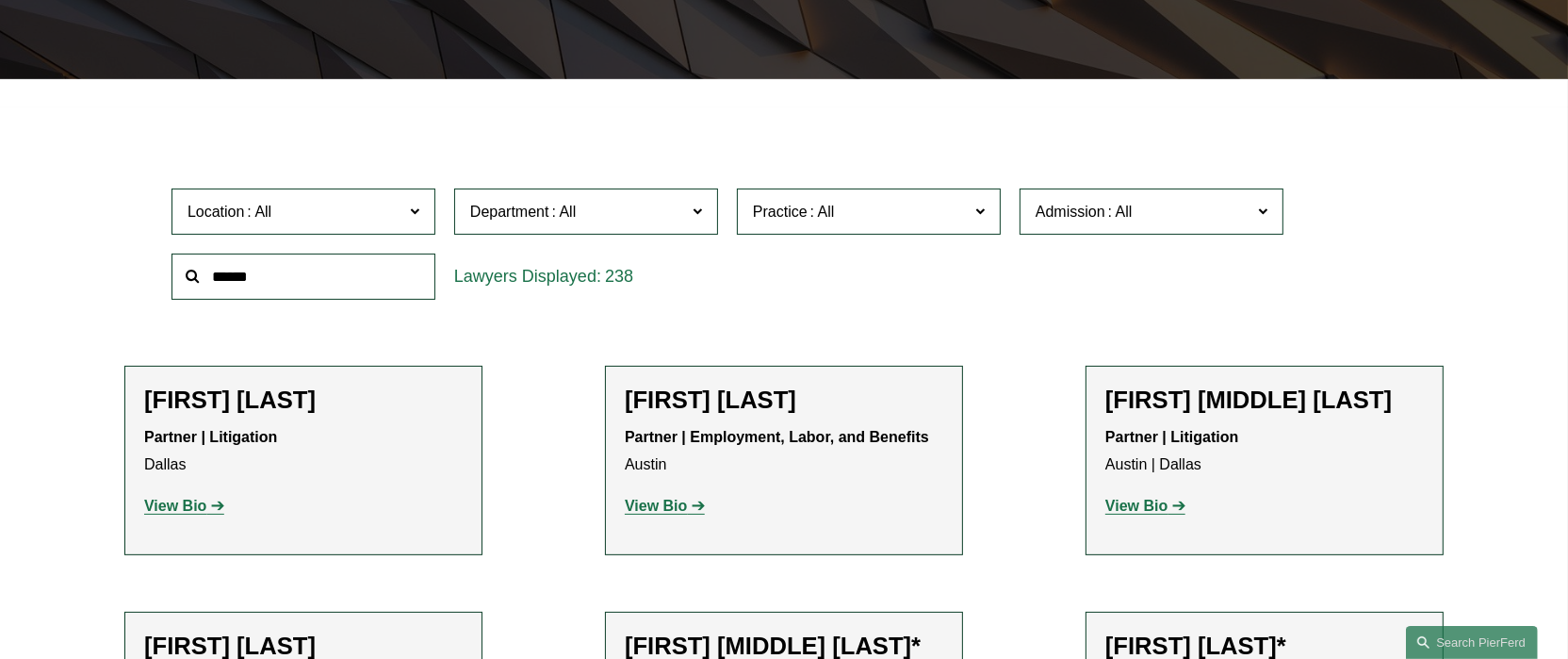 click 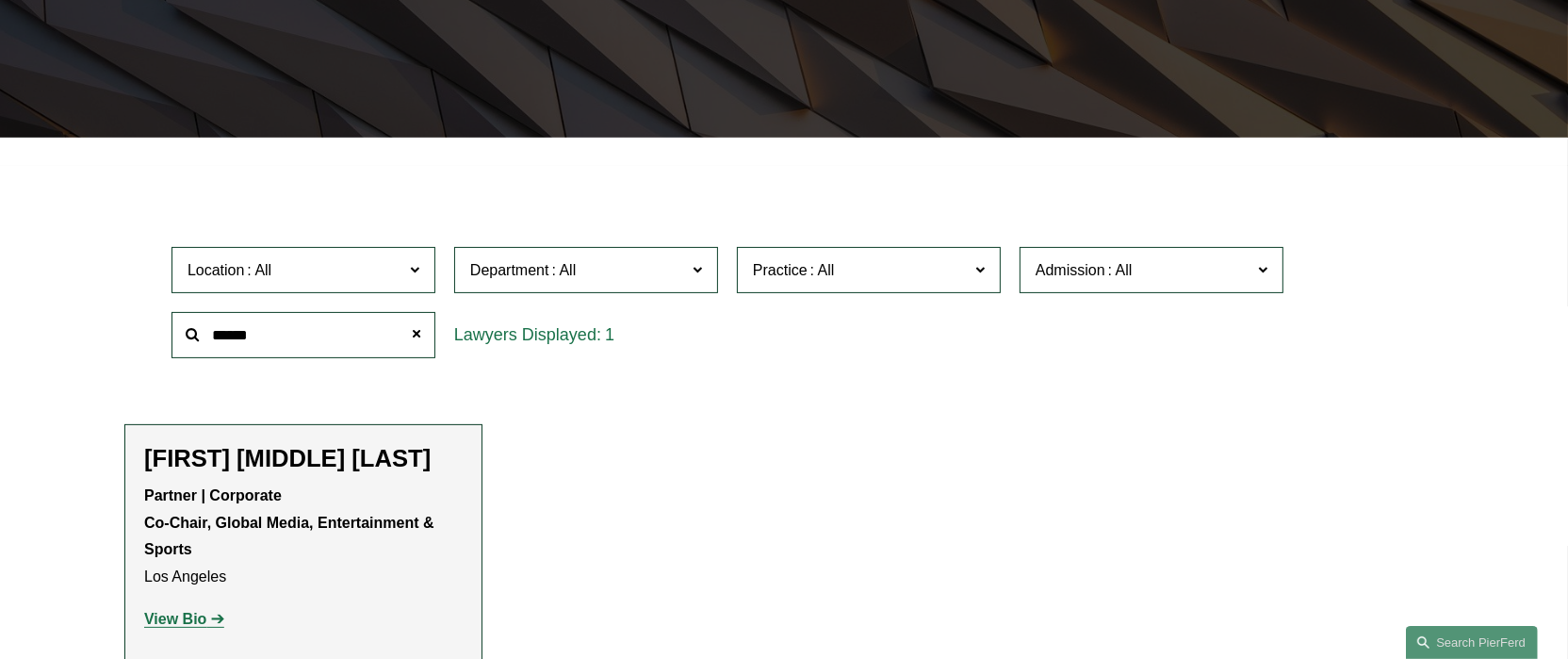 scroll, scrollTop: 589, scrollLeft: 0, axis: vertical 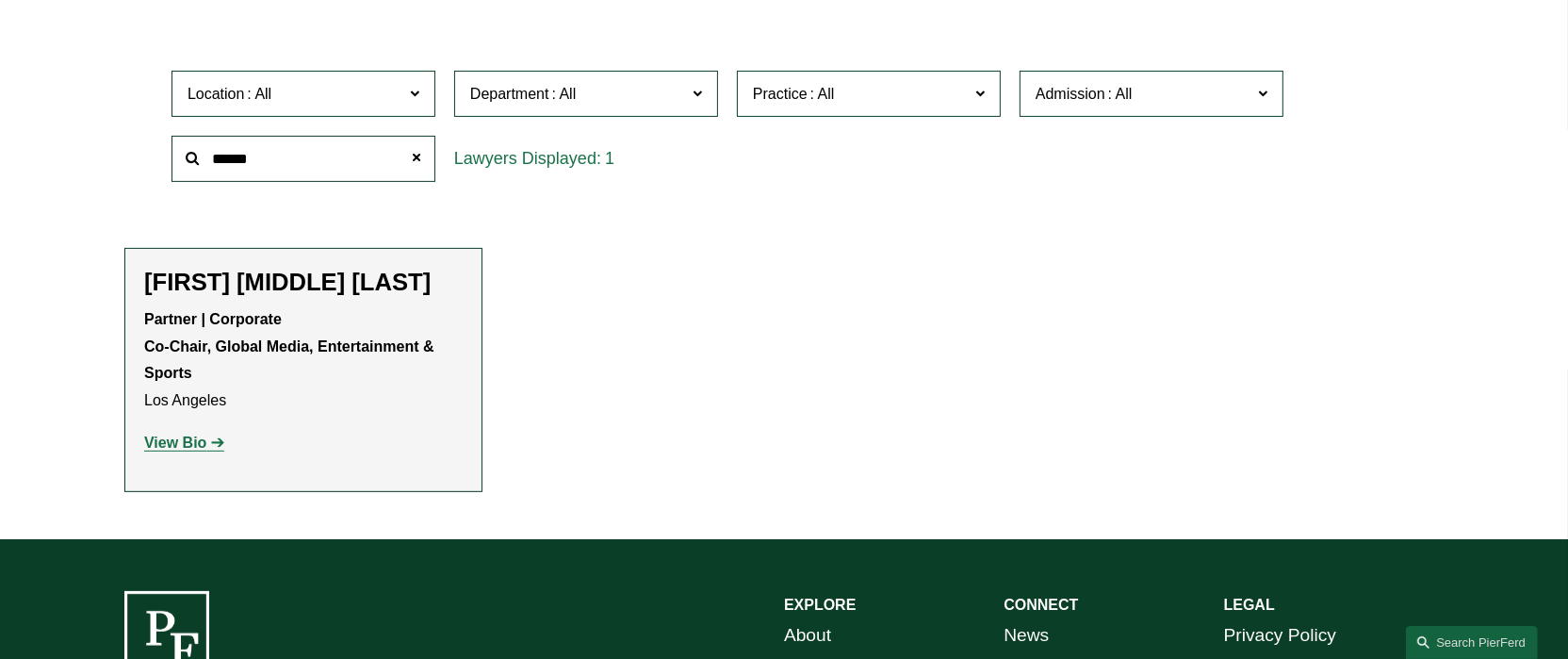 click on "View Bio" 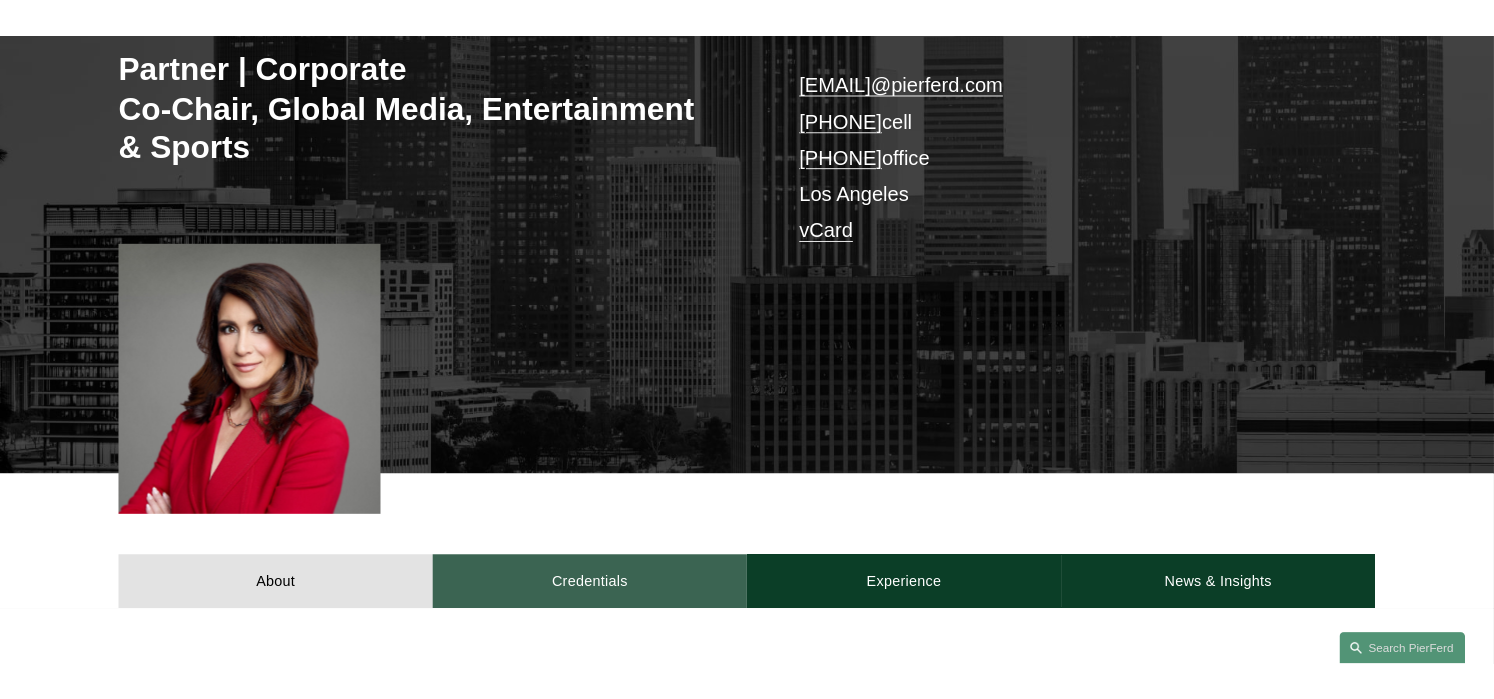 scroll, scrollTop: 374, scrollLeft: 0, axis: vertical 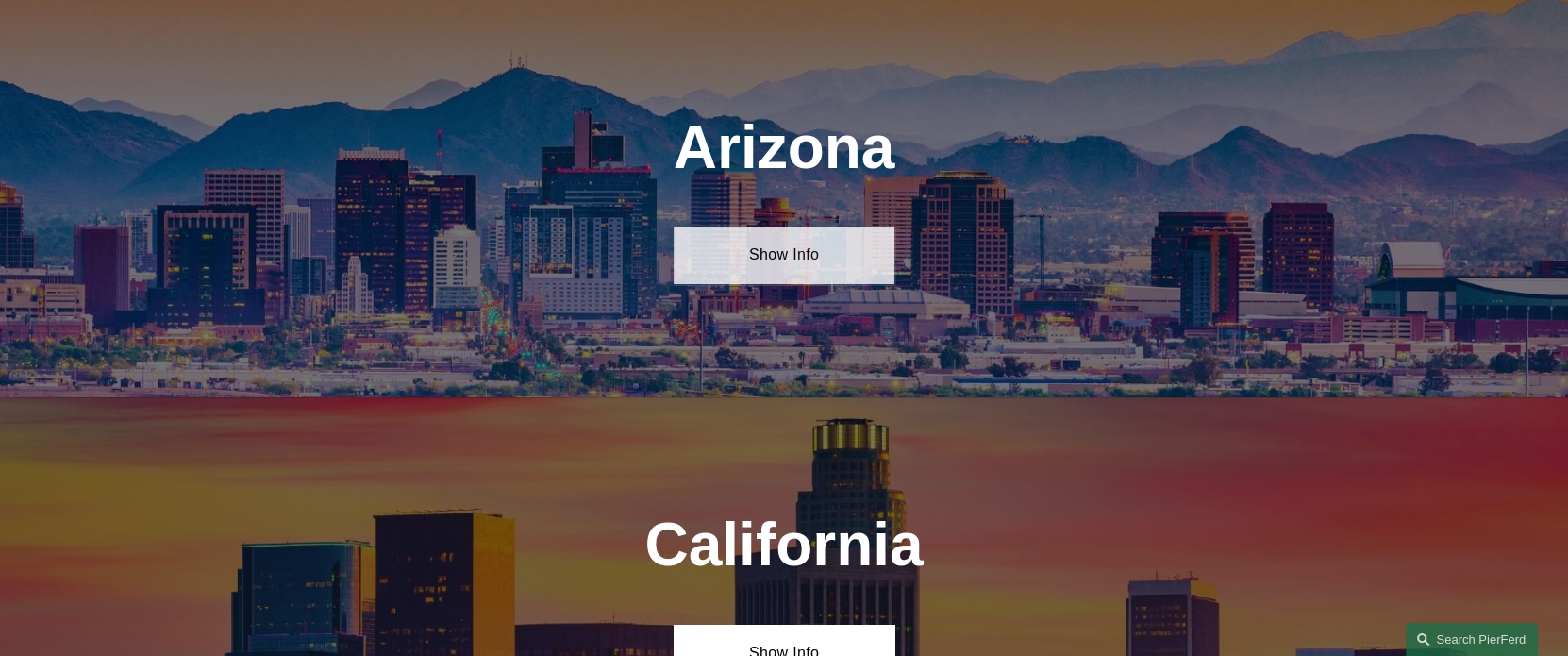 click on "Show Info" at bounding box center (783, 255) 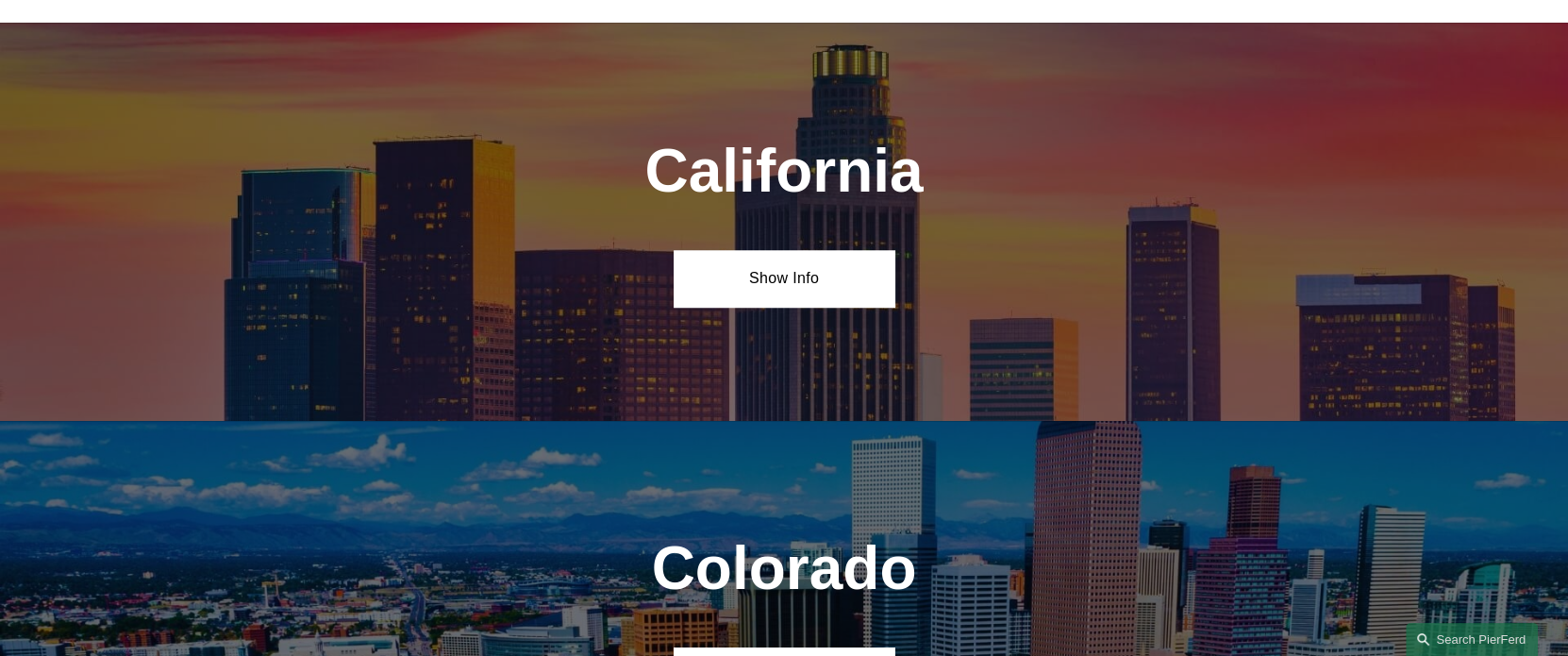 scroll, scrollTop: 1534, scrollLeft: 0, axis: vertical 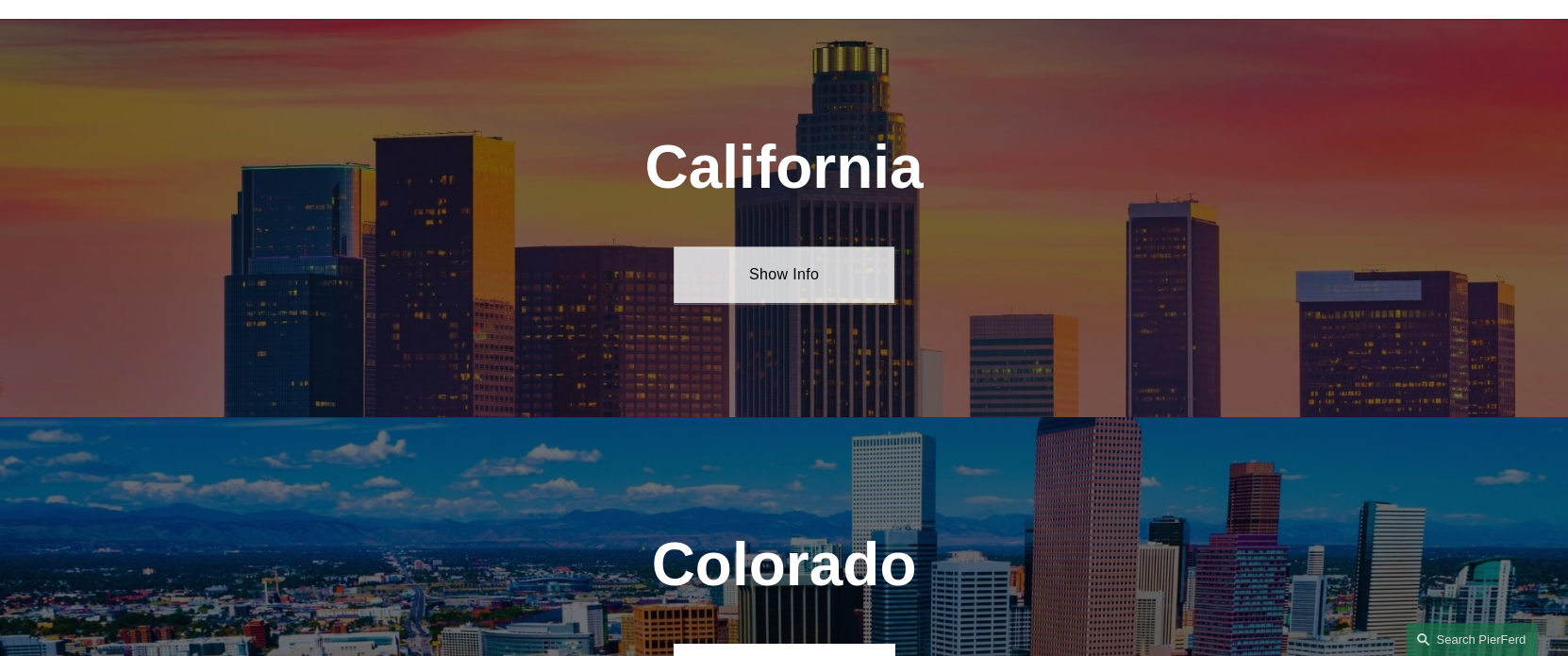 click on "Show Info" at bounding box center (783, 275) 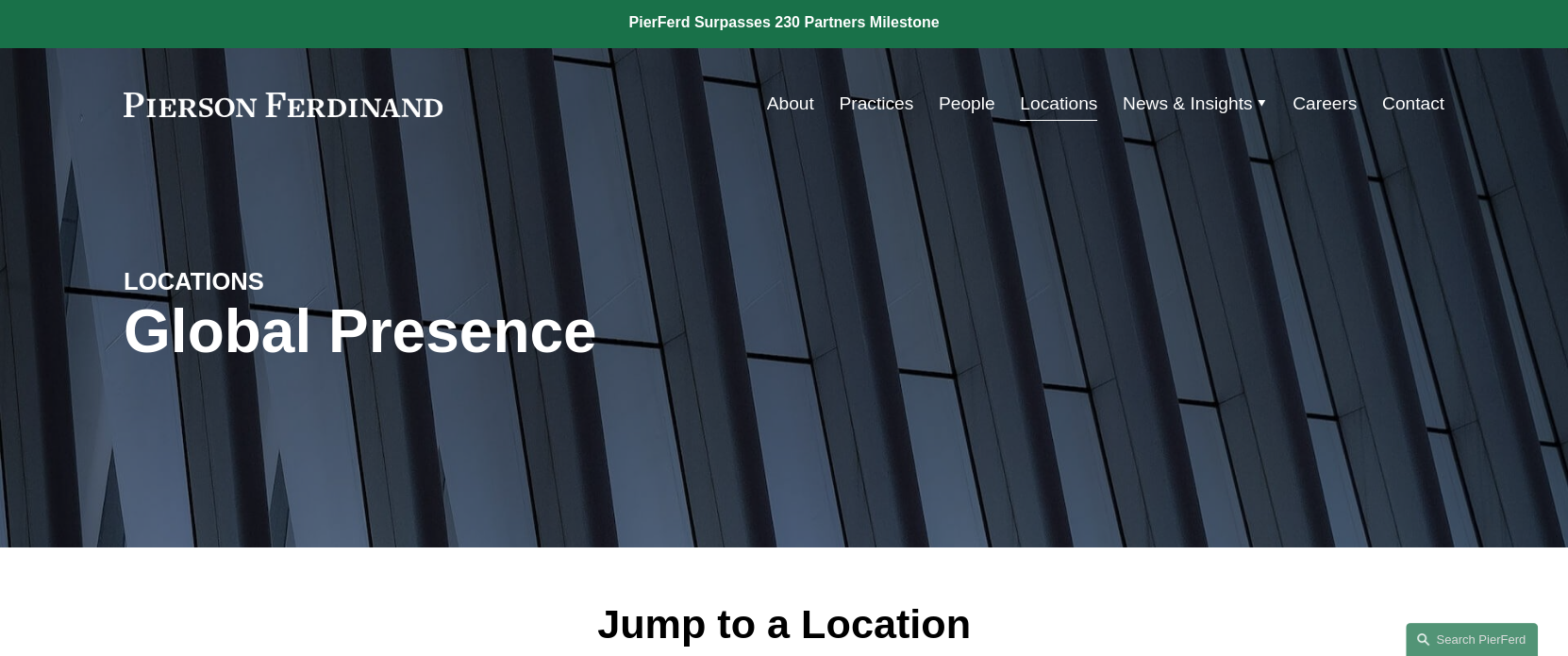 scroll, scrollTop: 0, scrollLeft: 0, axis: both 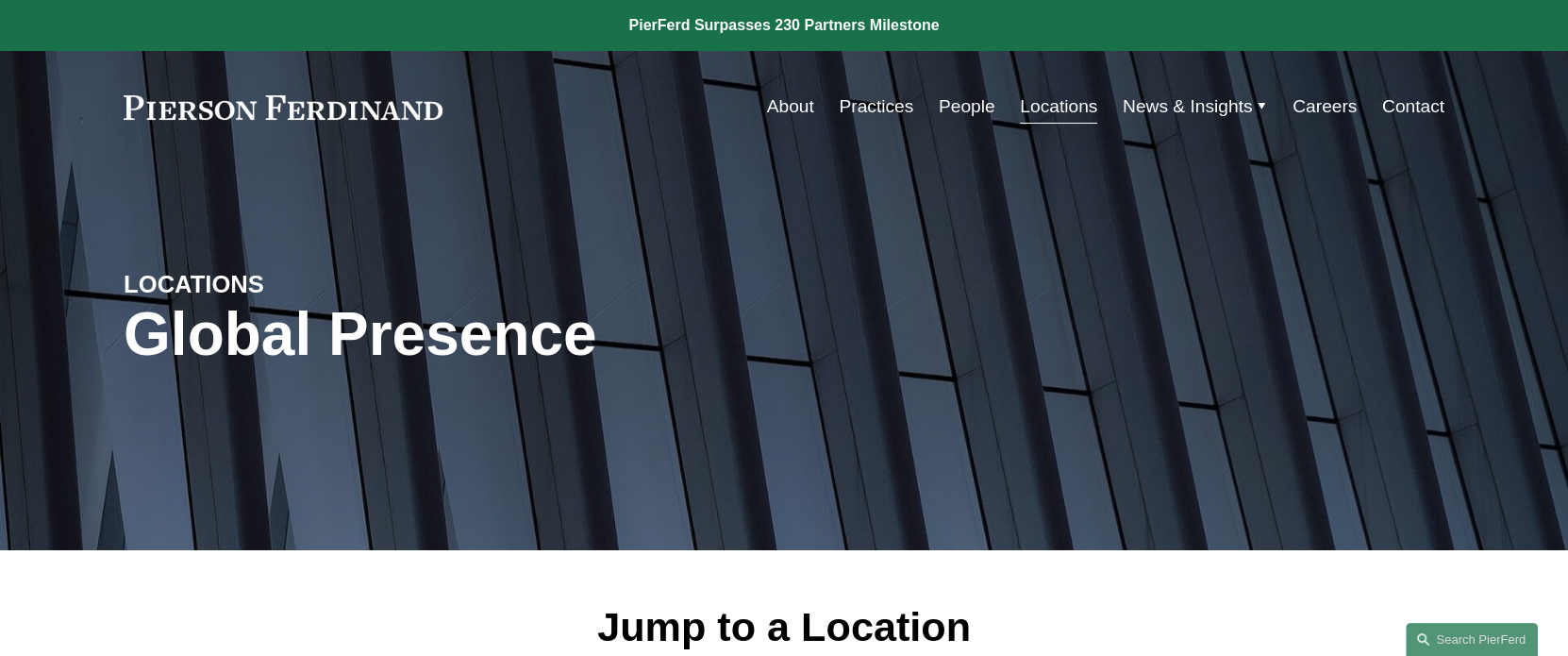 click on "Practices" at bounding box center (876, 107) 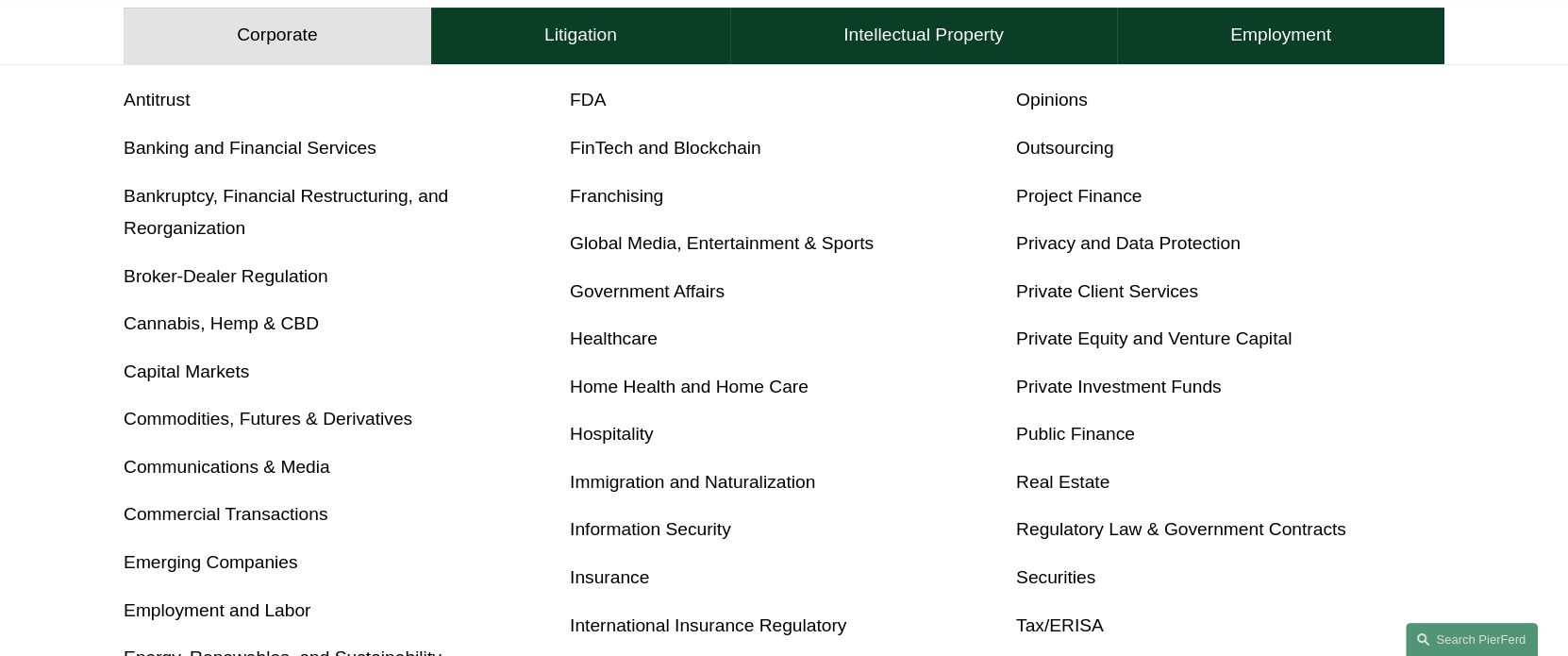 scroll, scrollTop: 708, scrollLeft: 0, axis: vertical 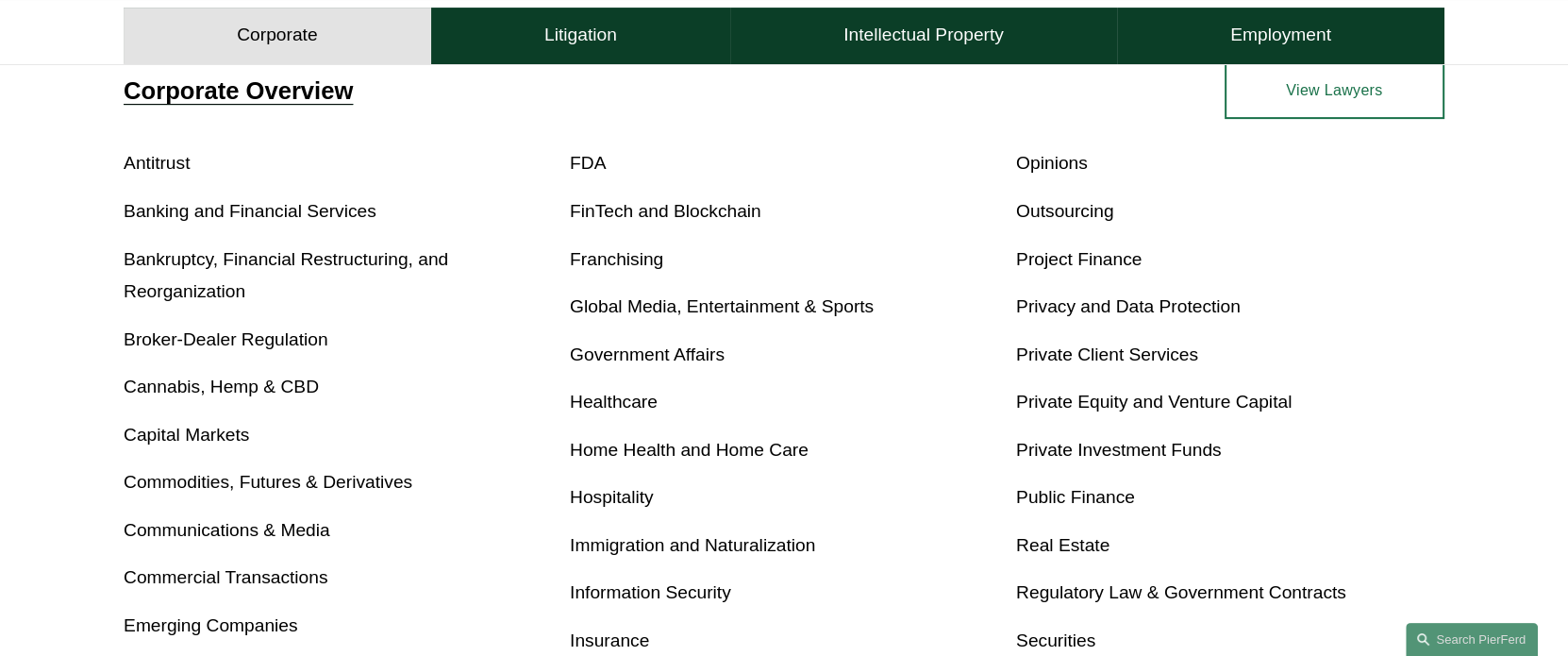 click on "Global Media, Entertainment & Sports" at bounding box center [722, 306] 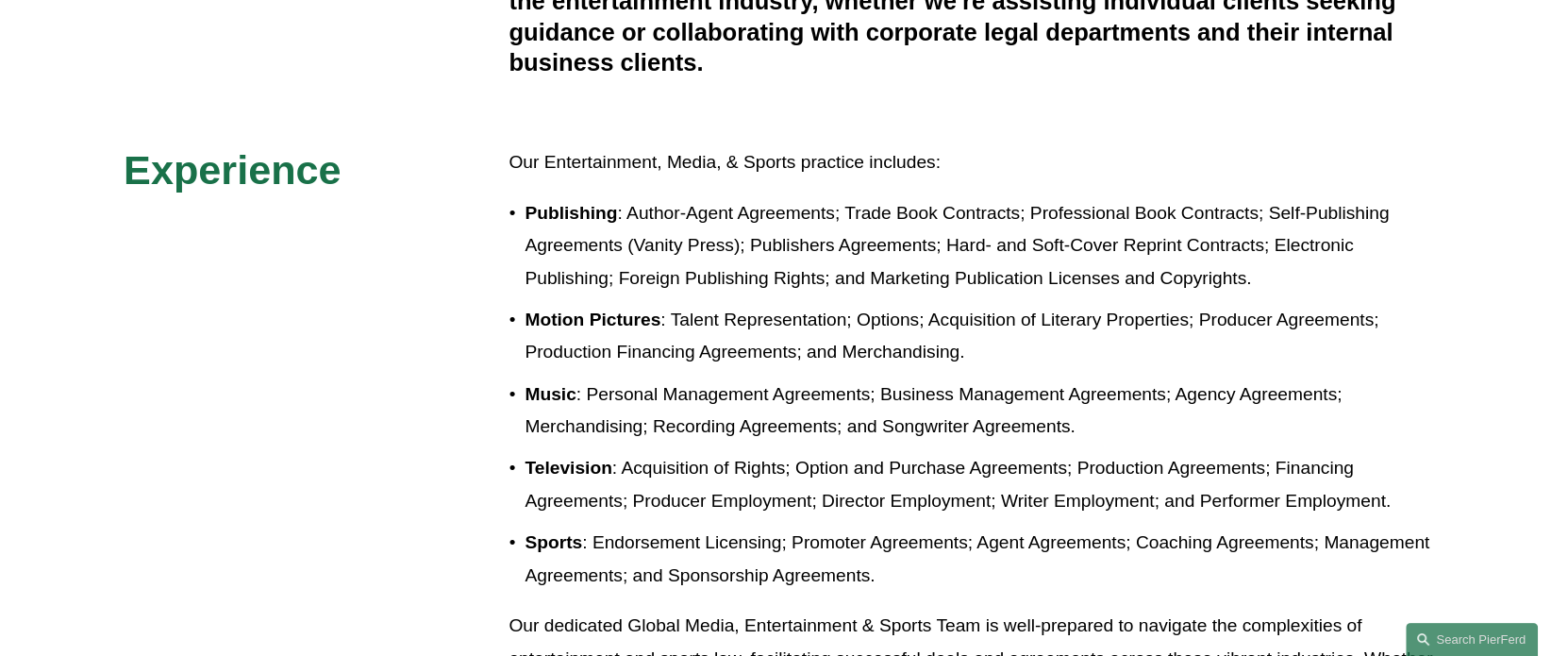 scroll, scrollTop: 0, scrollLeft: 0, axis: both 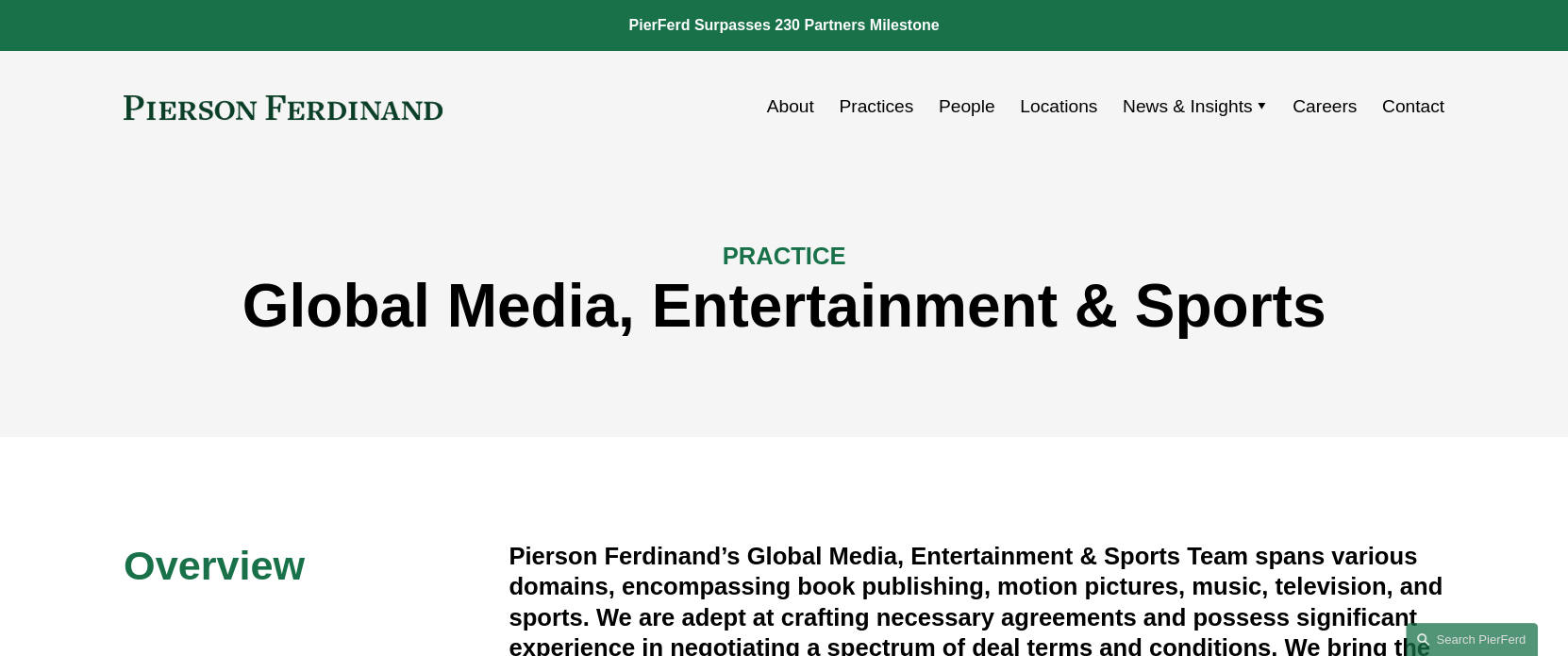 click on "Locations" at bounding box center (1059, 107) 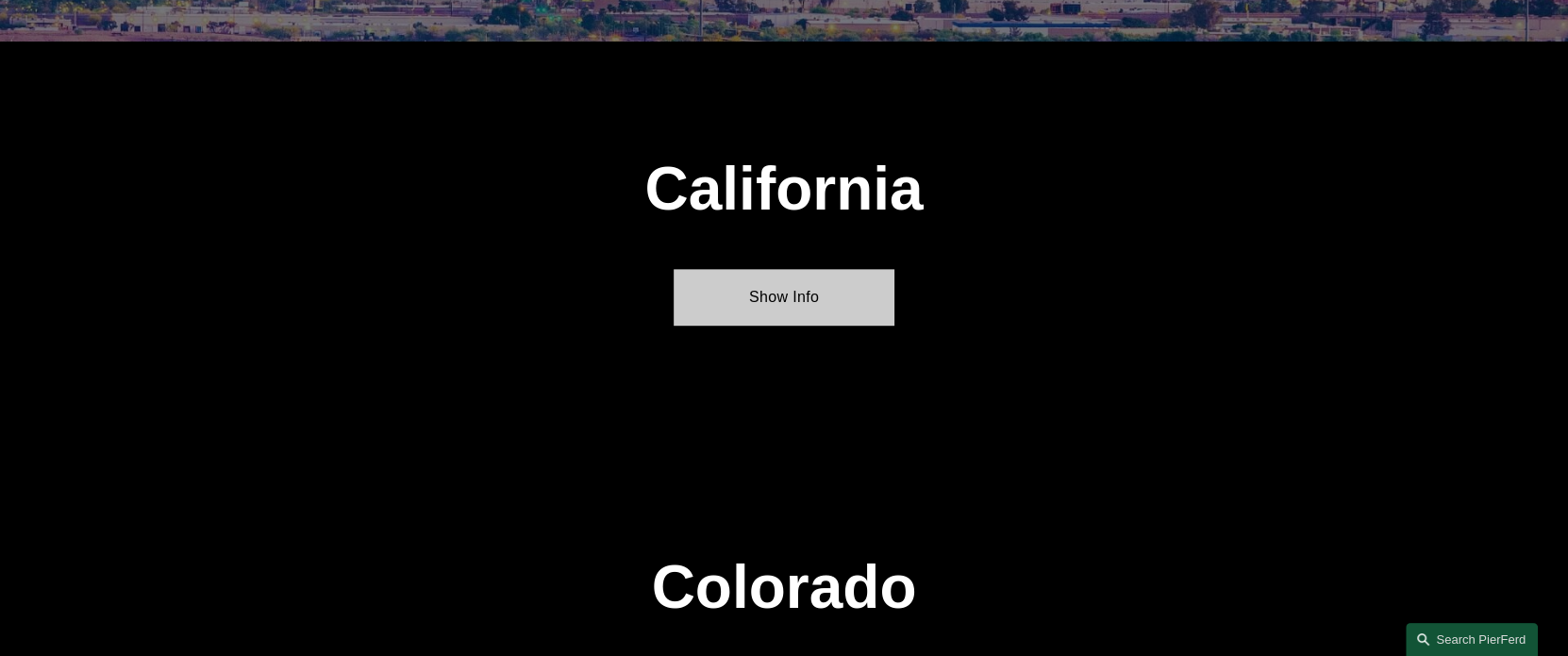 scroll, scrollTop: 1180, scrollLeft: 0, axis: vertical 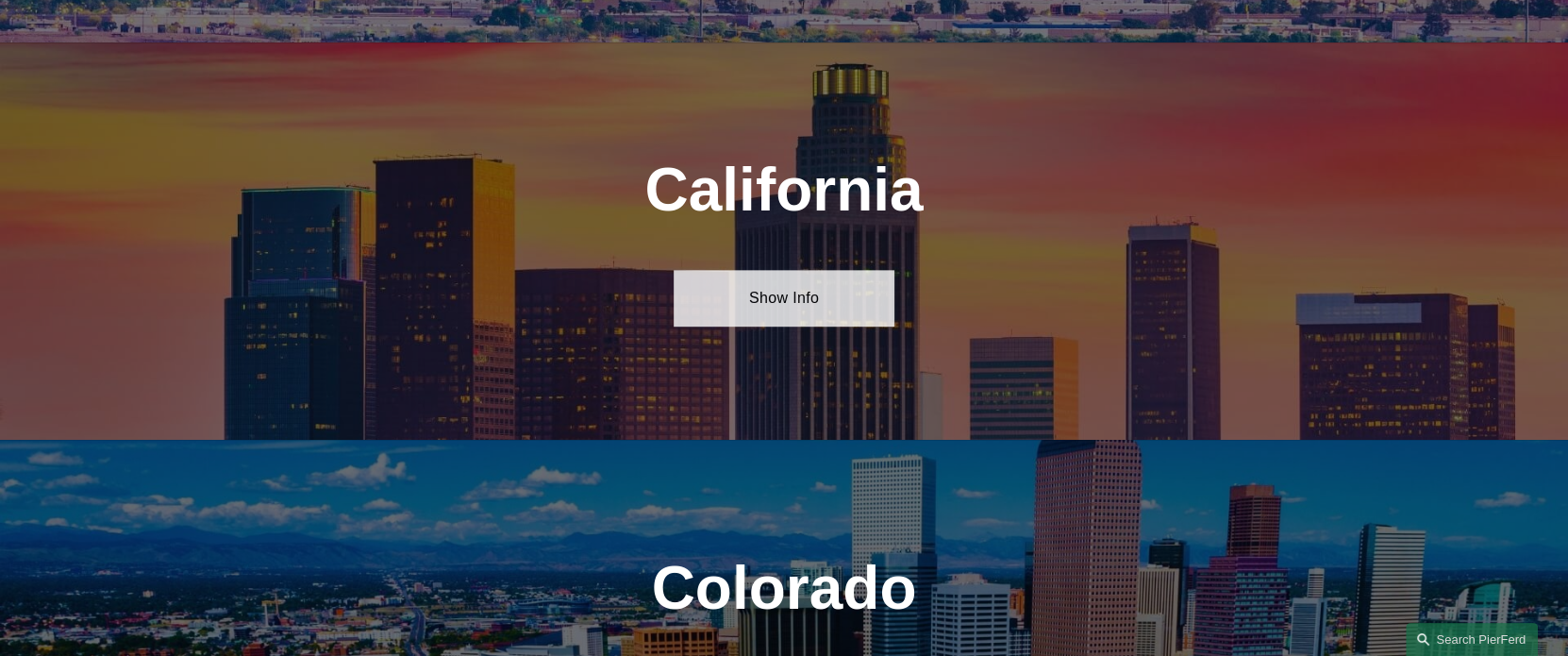 click on "Show Info" at bounding box center [783, 298] 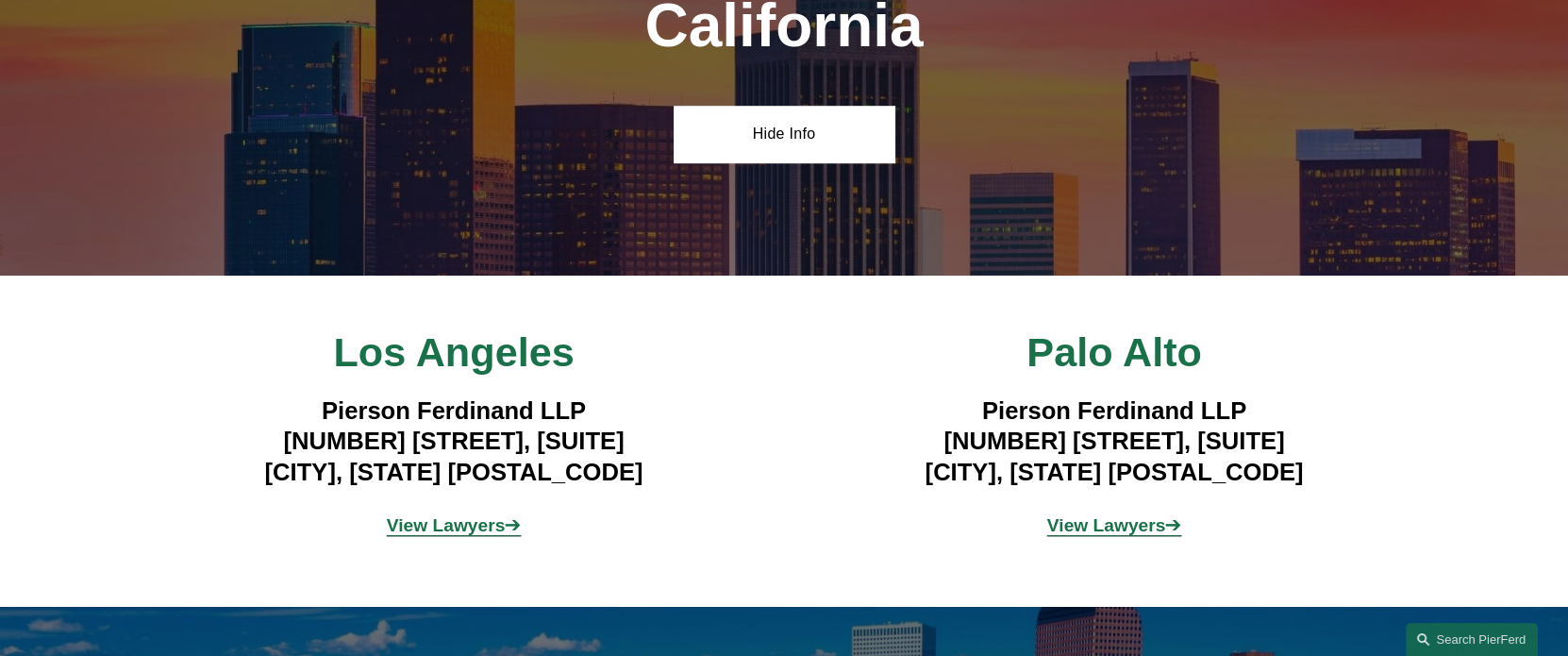 scroll, scrollTop: 1416, scrollLeft: 0, axis: vertical 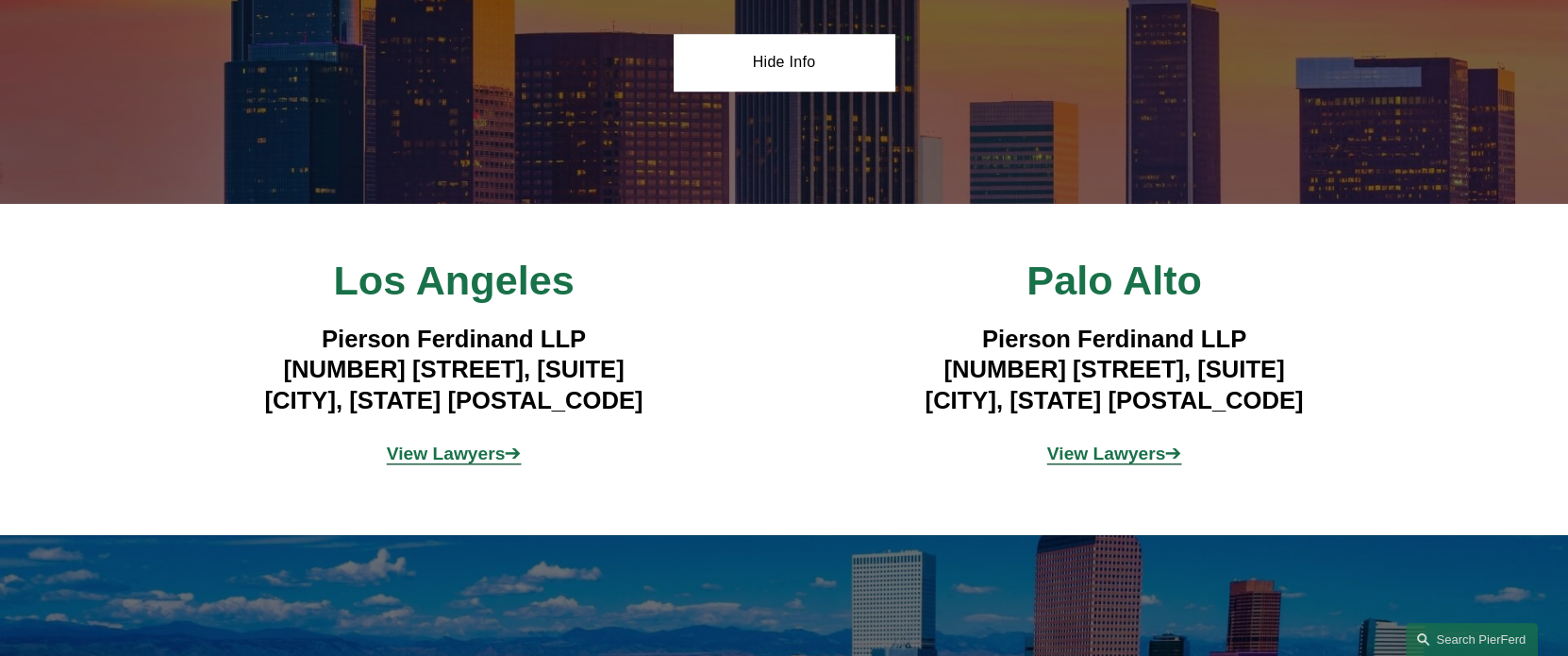 click on "View Lawyers" at bounding box center [446, 453] 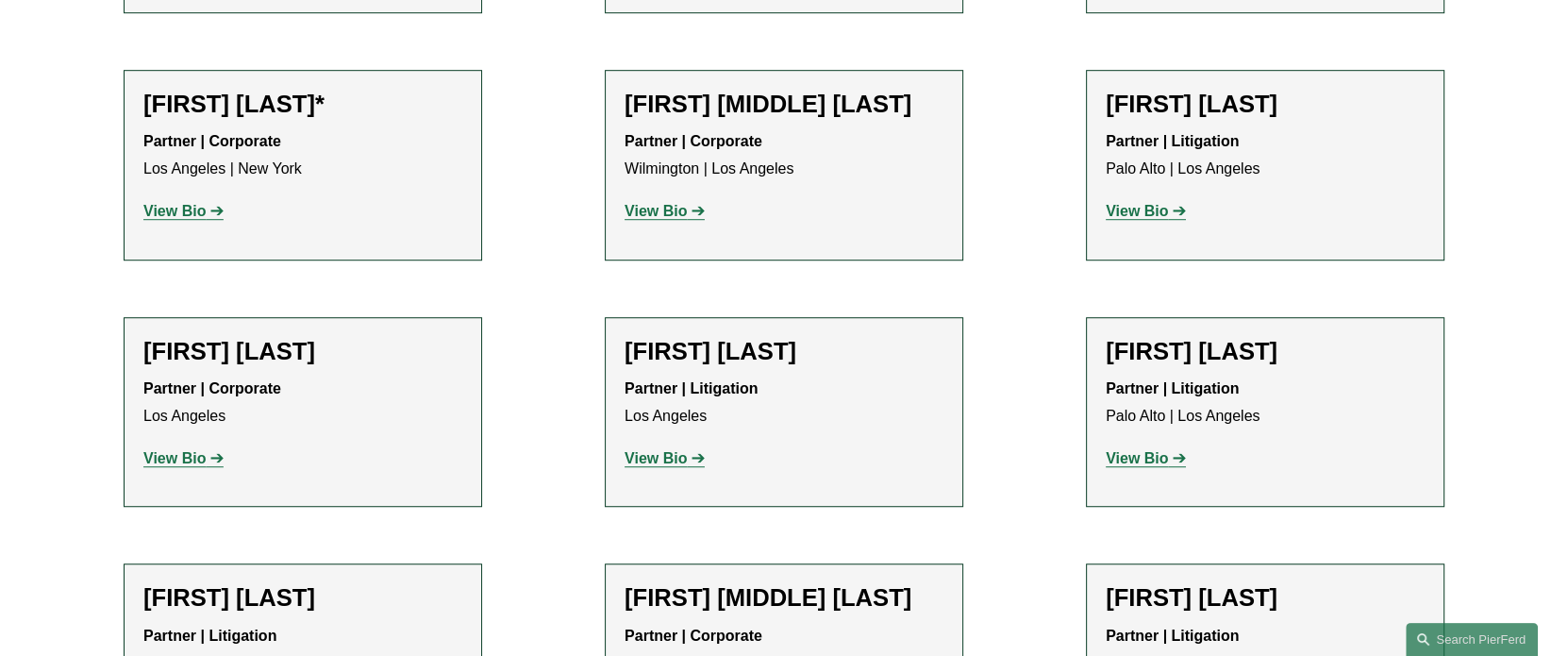 scroll, scrollTop: 1297, scrollLeft: 0, axis: vertical 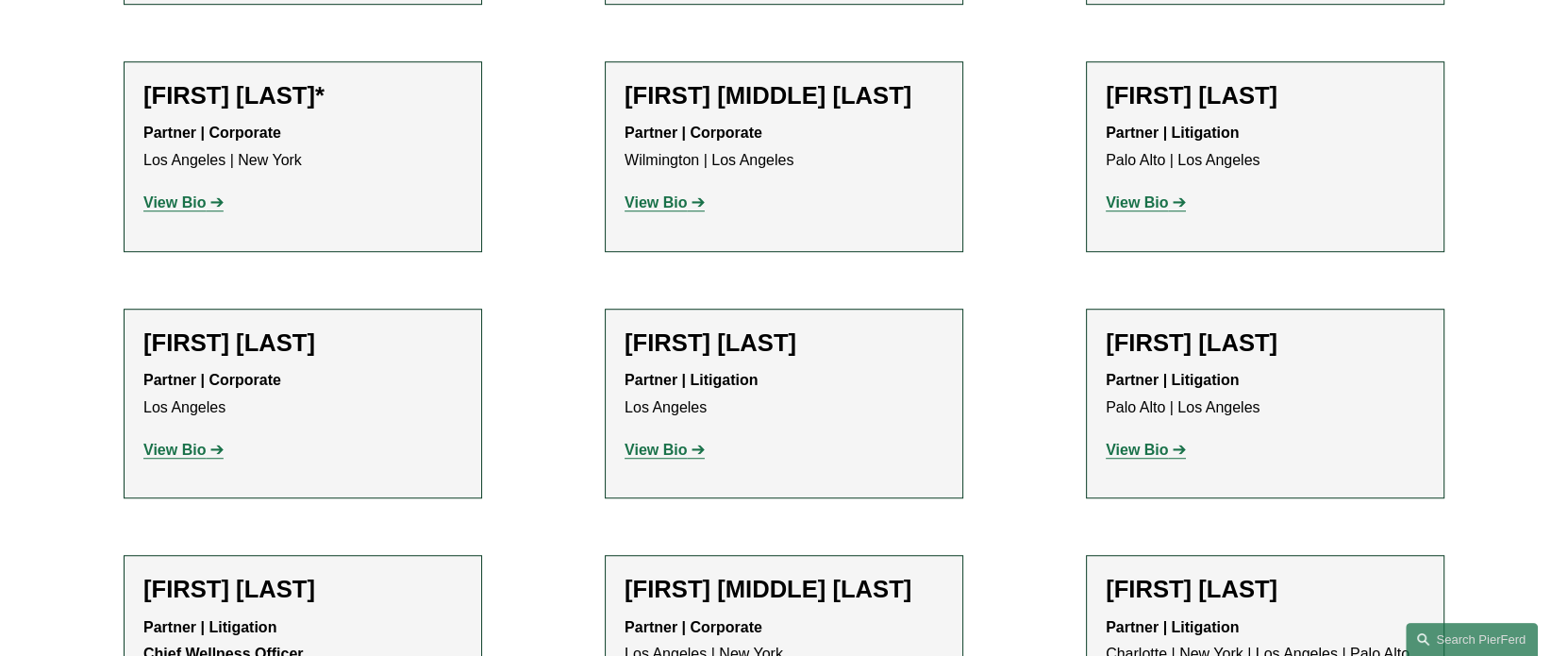 click on "View Bio" 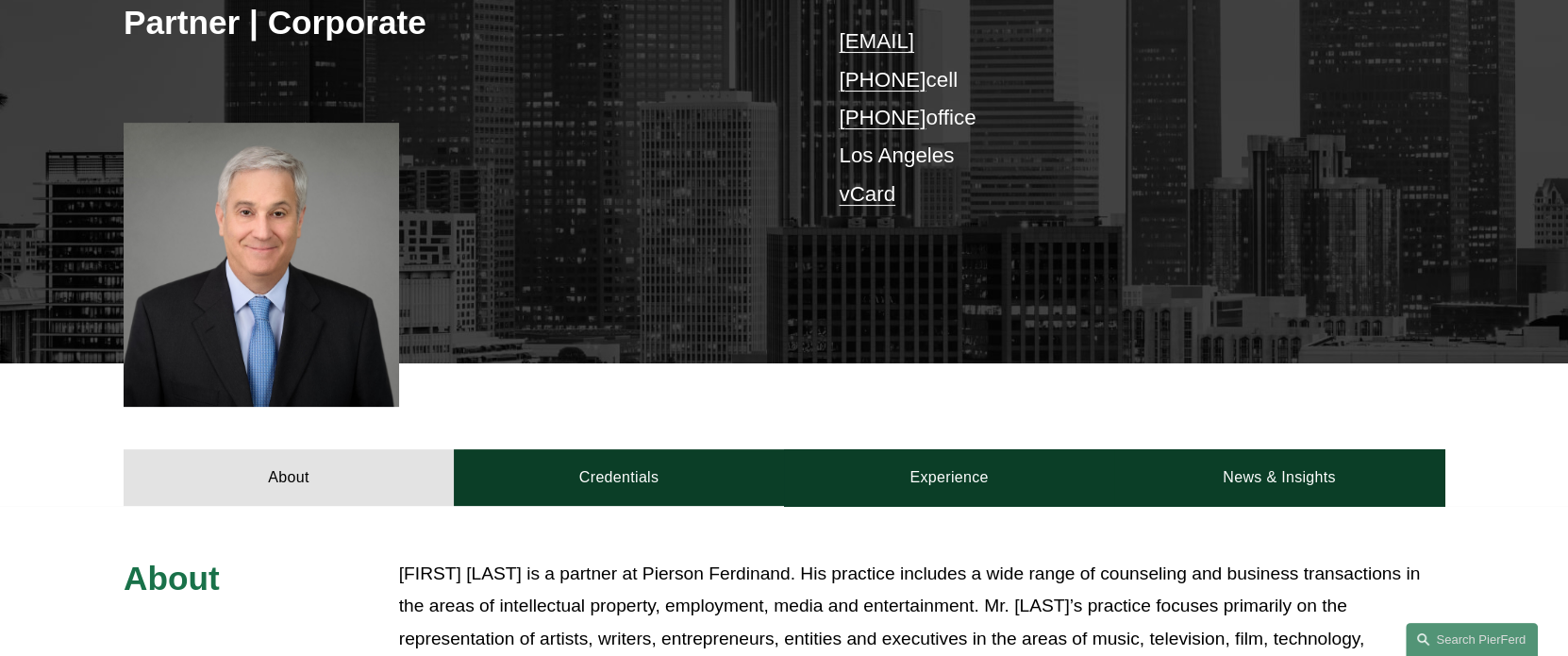 scroll, scrollTop: 472, scrollLeft: 0, axis: vertical 